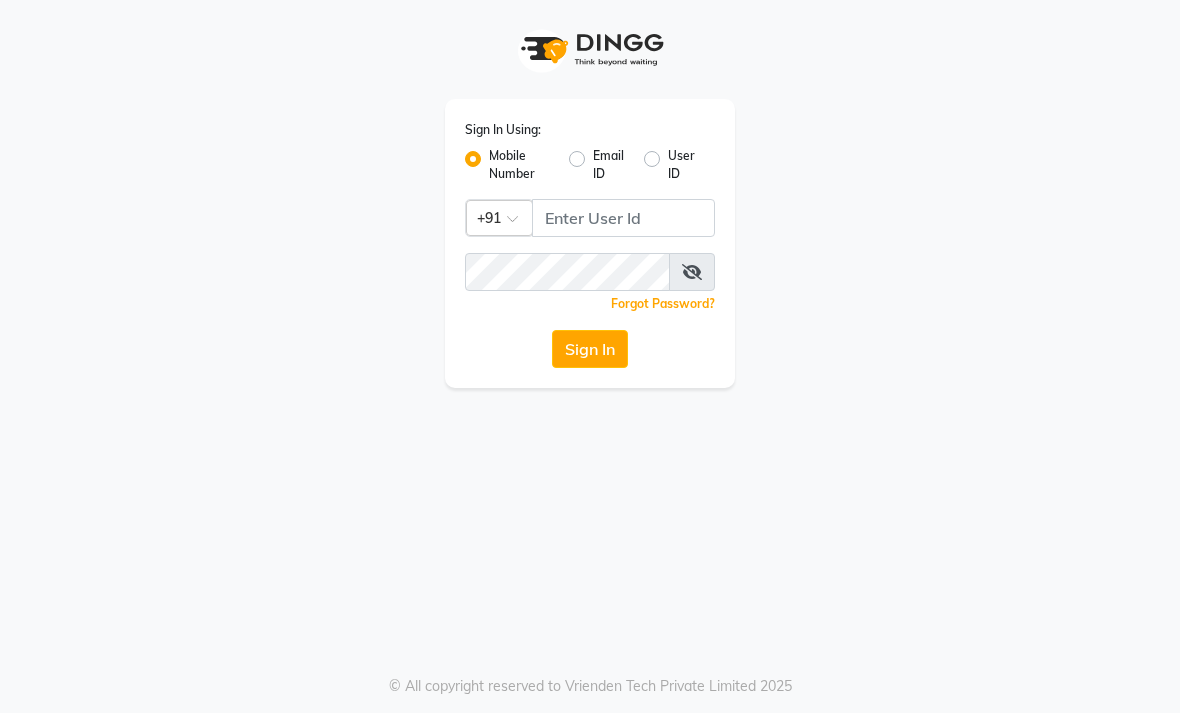 scroll, scrollTop: 0, scrollLeft: 0, axis: both 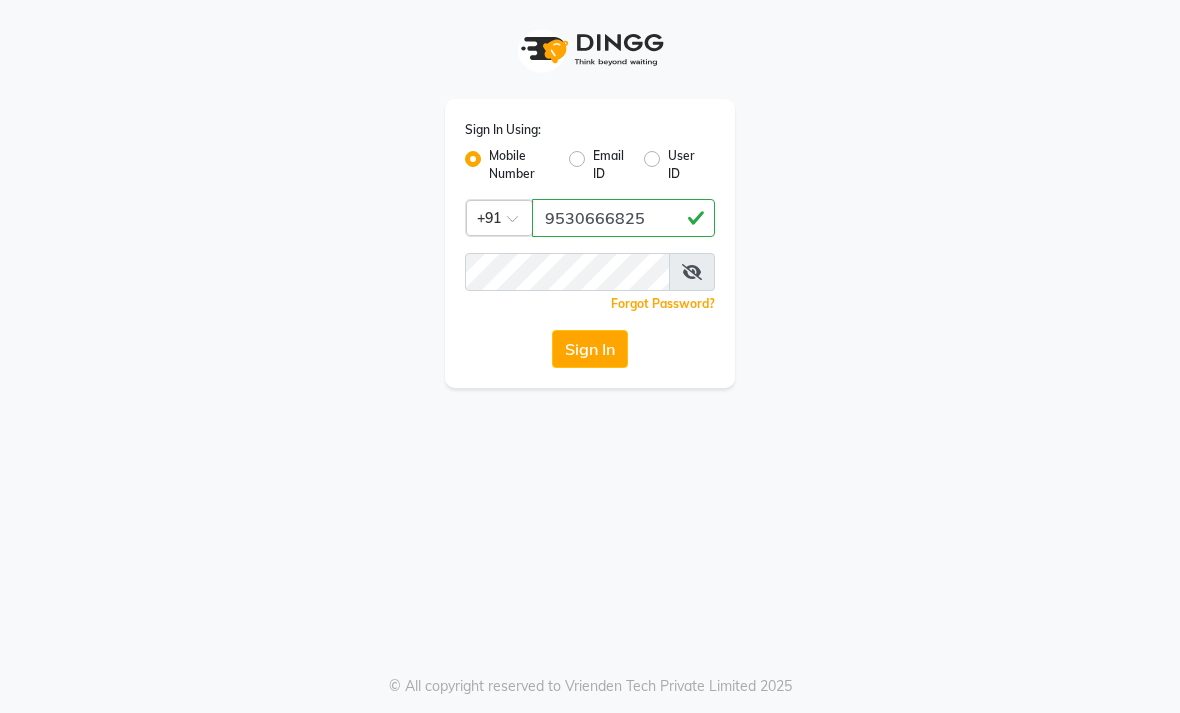 type on "9530666825" 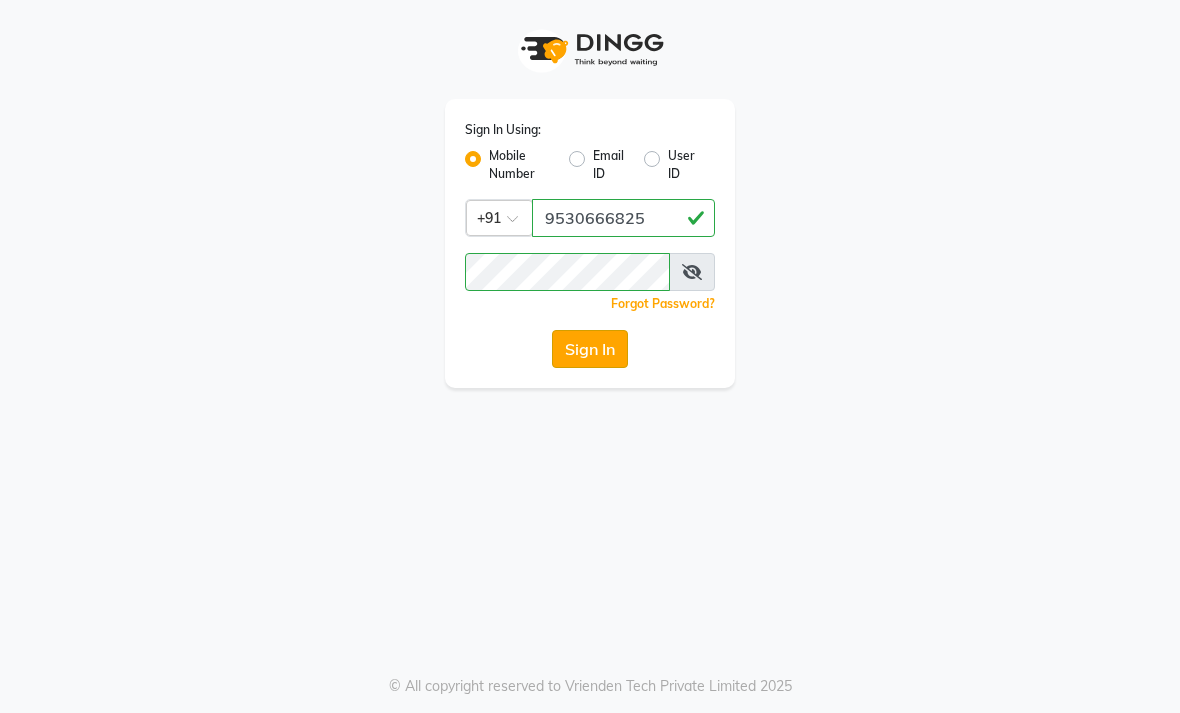 click on "Sign In" 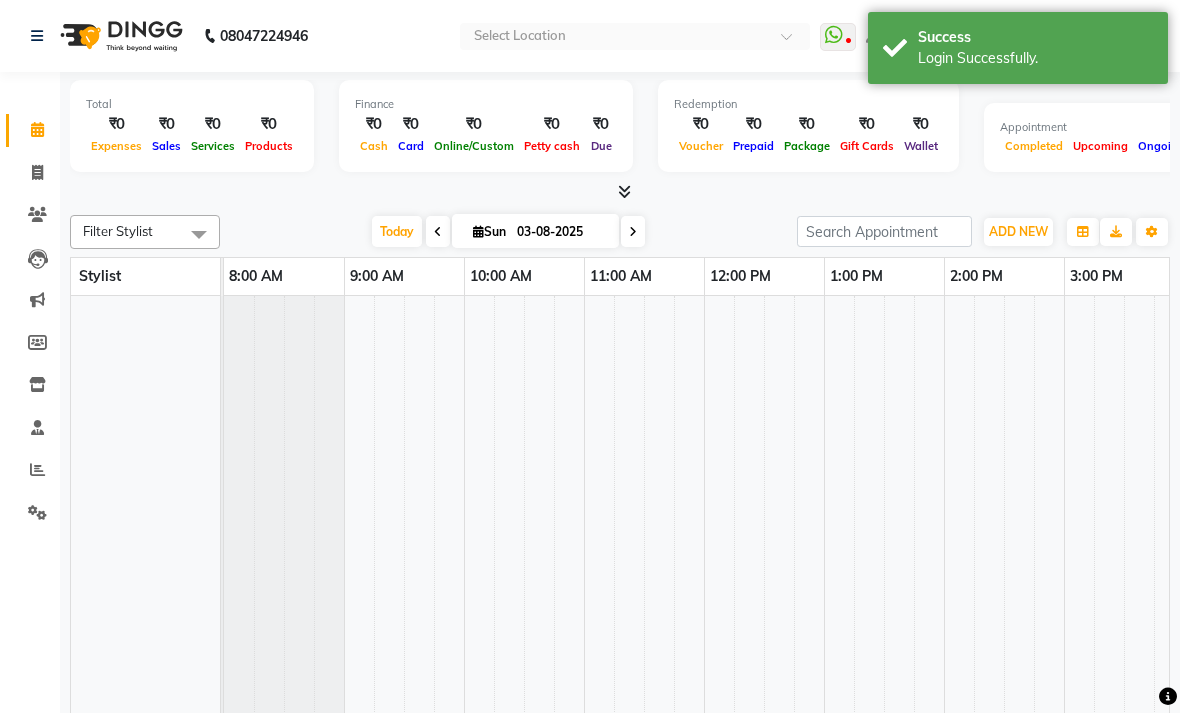 select on "en" 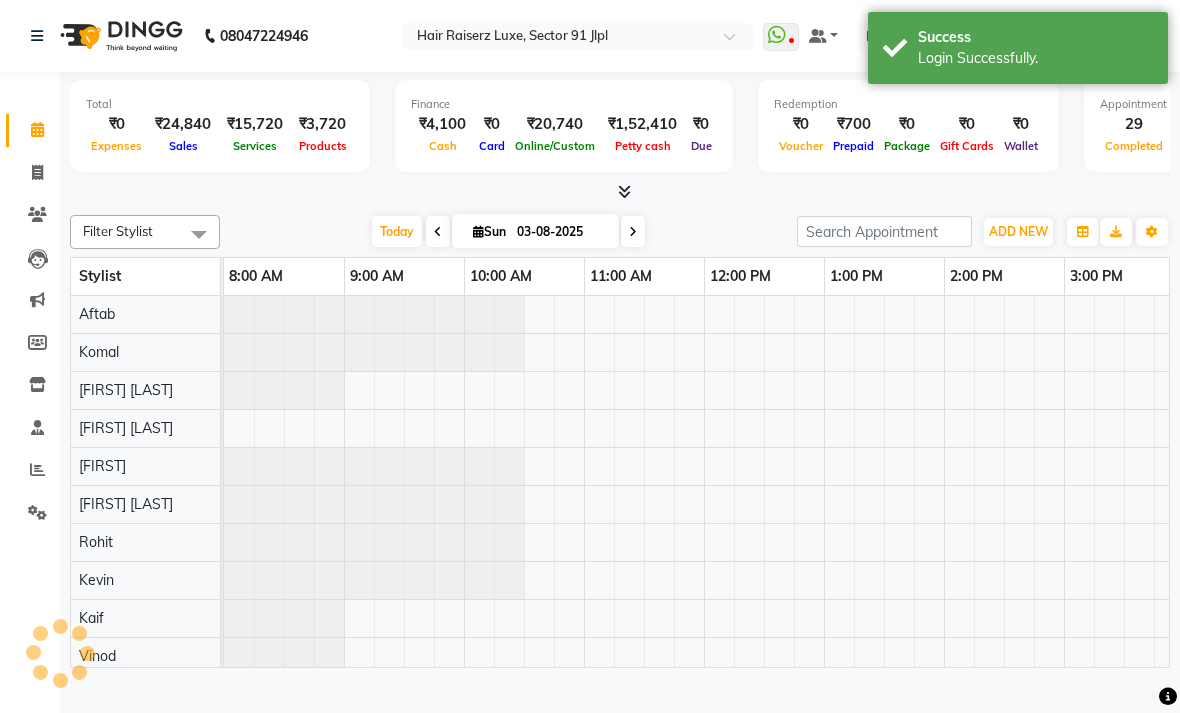 scroll, scrollTop: 0, scrollLeft: 0, axis: both 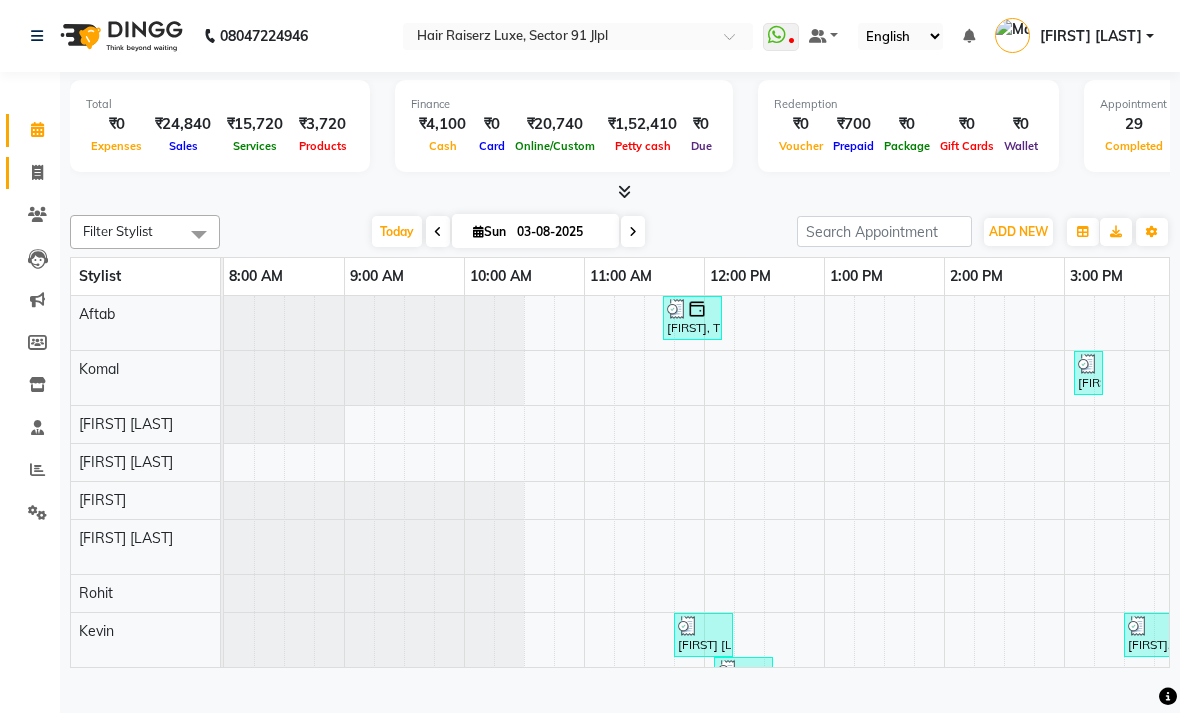 click on "Invoice" 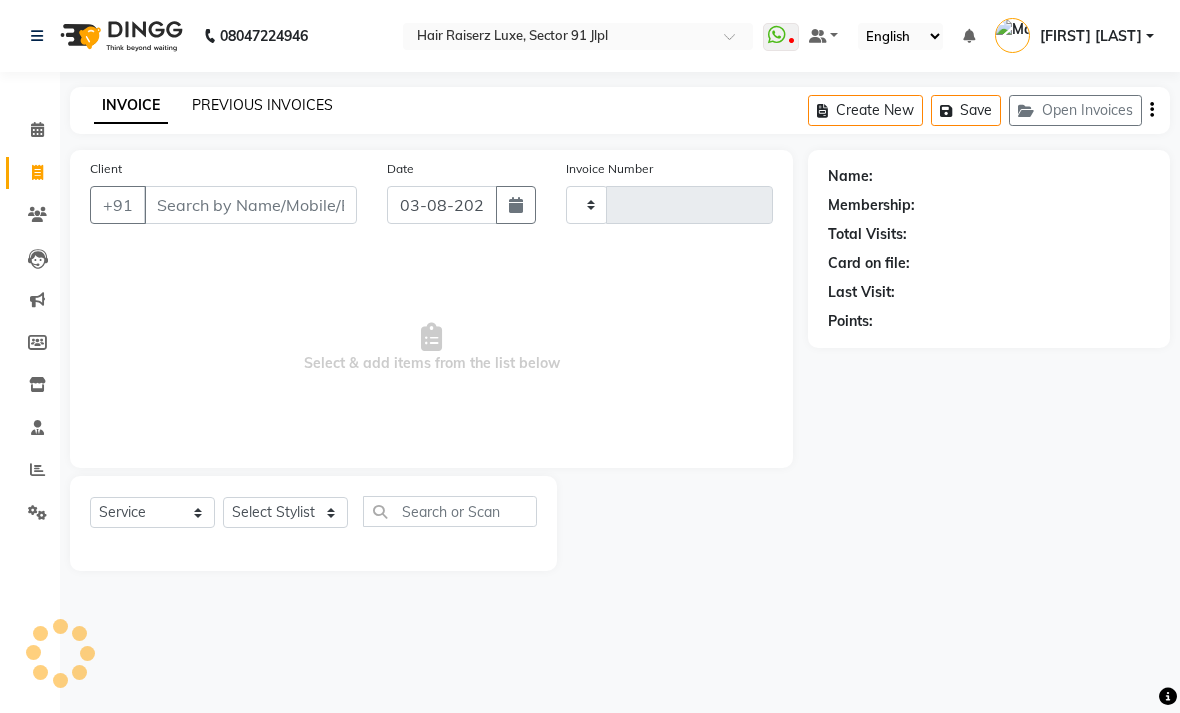 click on "PREVIOUS INVOICES" 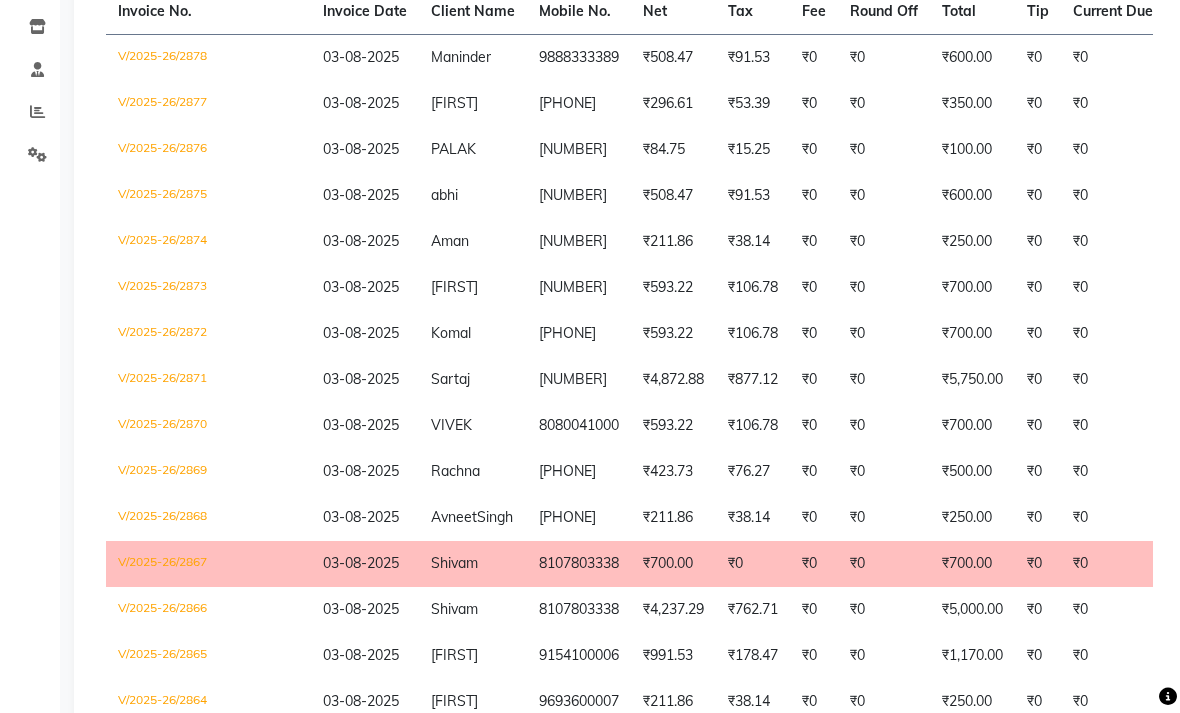 scroll, scrollTop: 361, scrollLeft: 0, axis: vertical 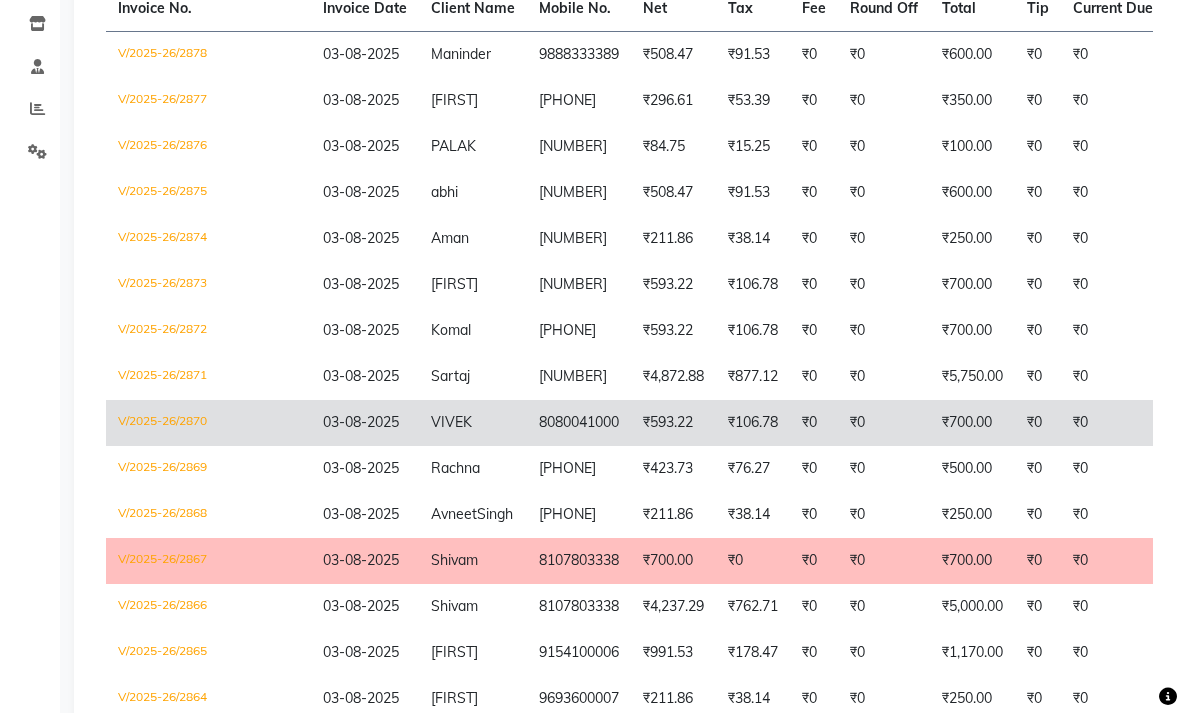 click on "₹700.00" 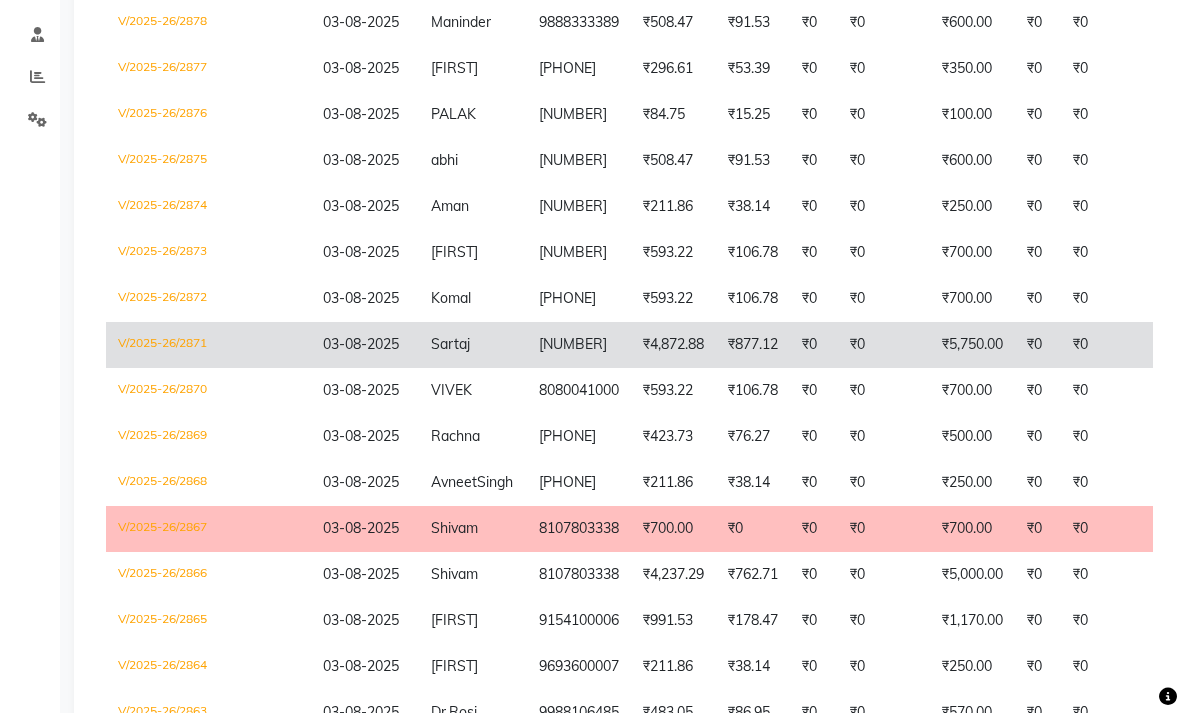 click on "₹5,750.00" 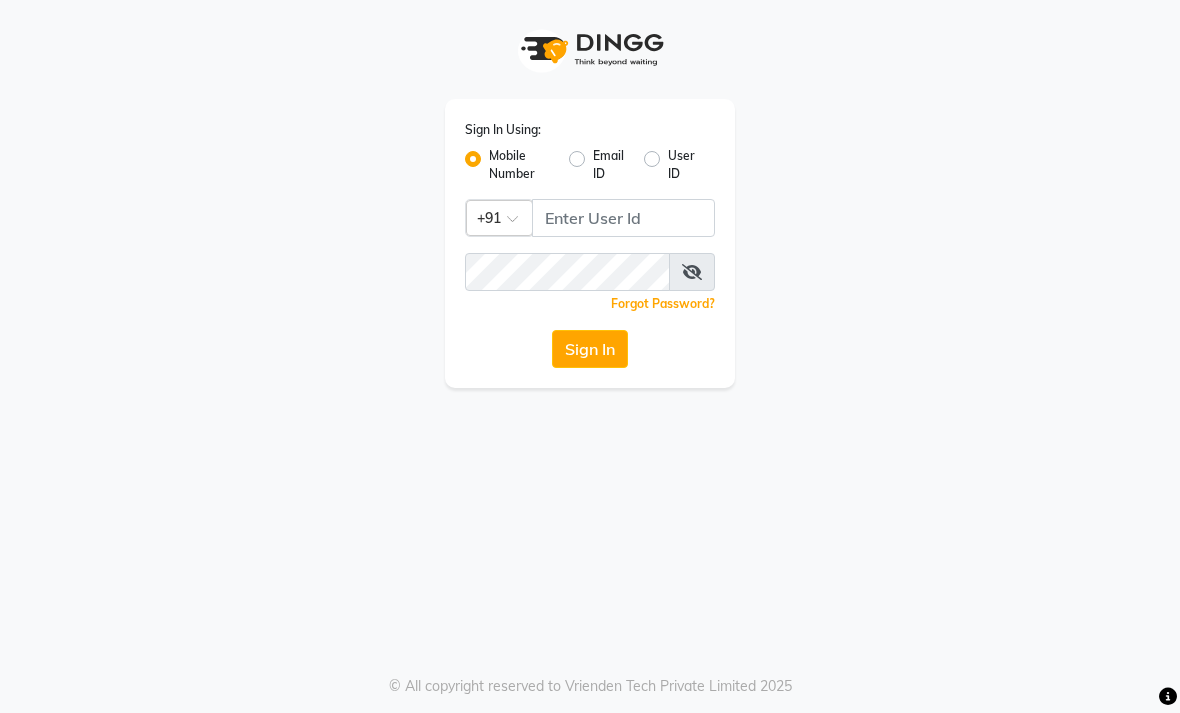scroll, scrollTop: 0, scrollLeft: 0, axis: both 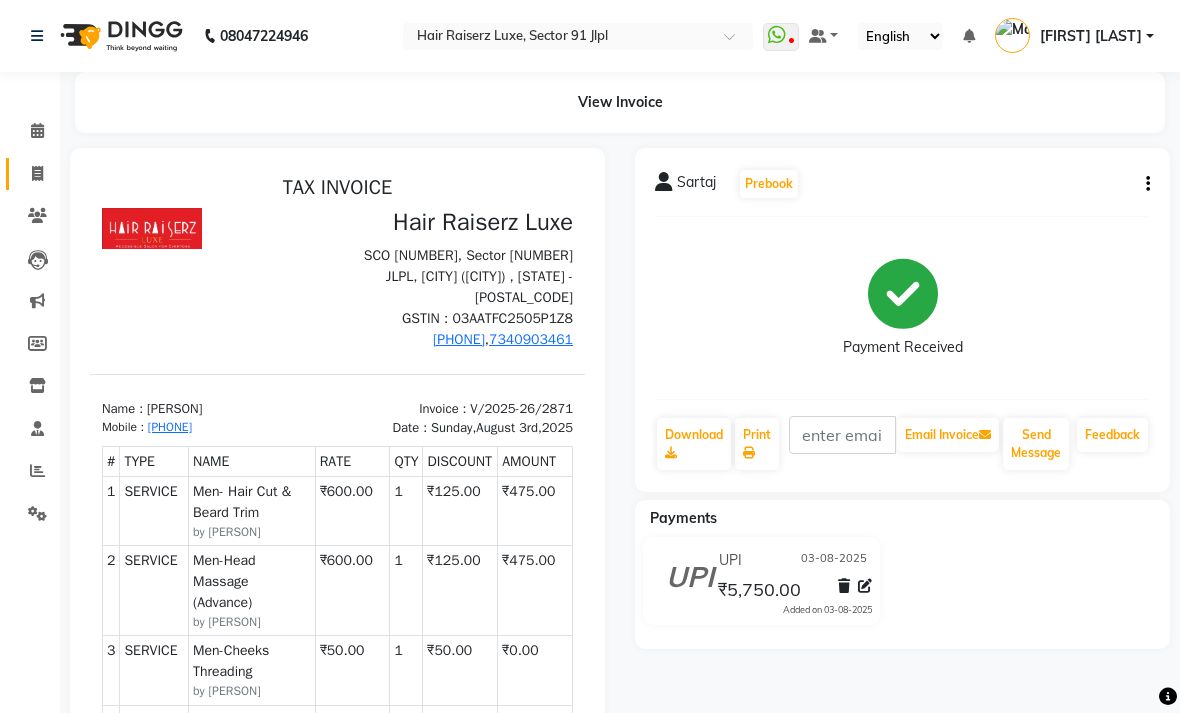 click on "Invoice" 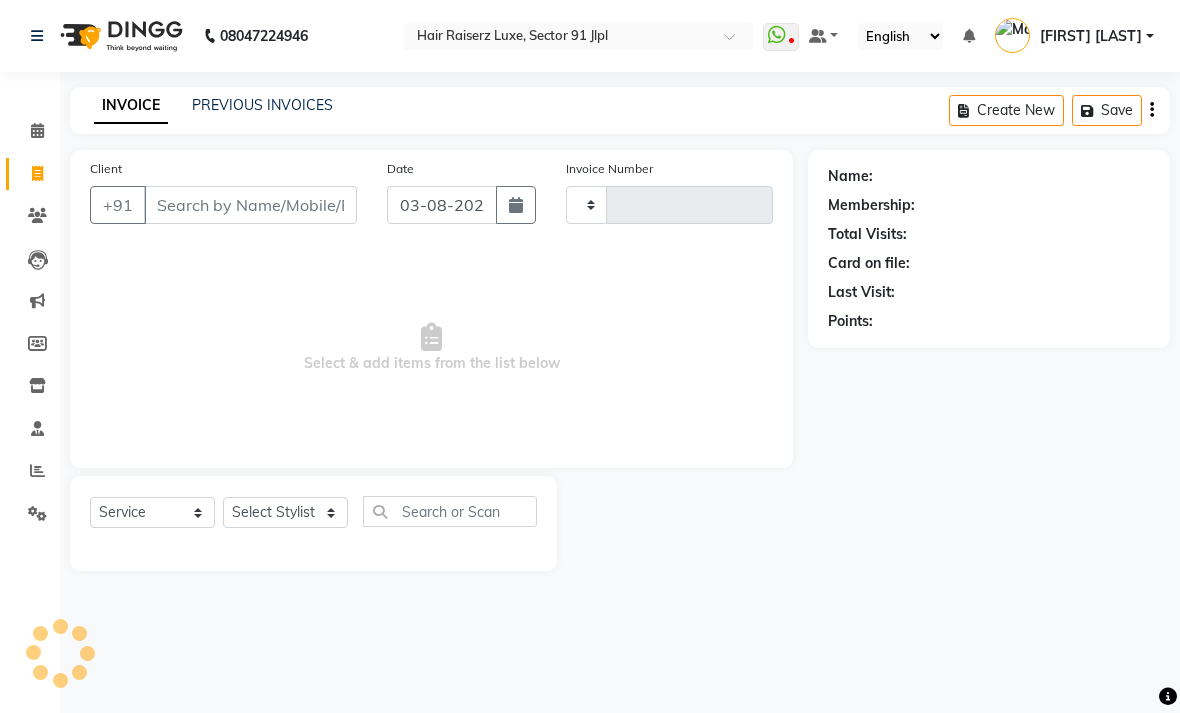 type on "2879" 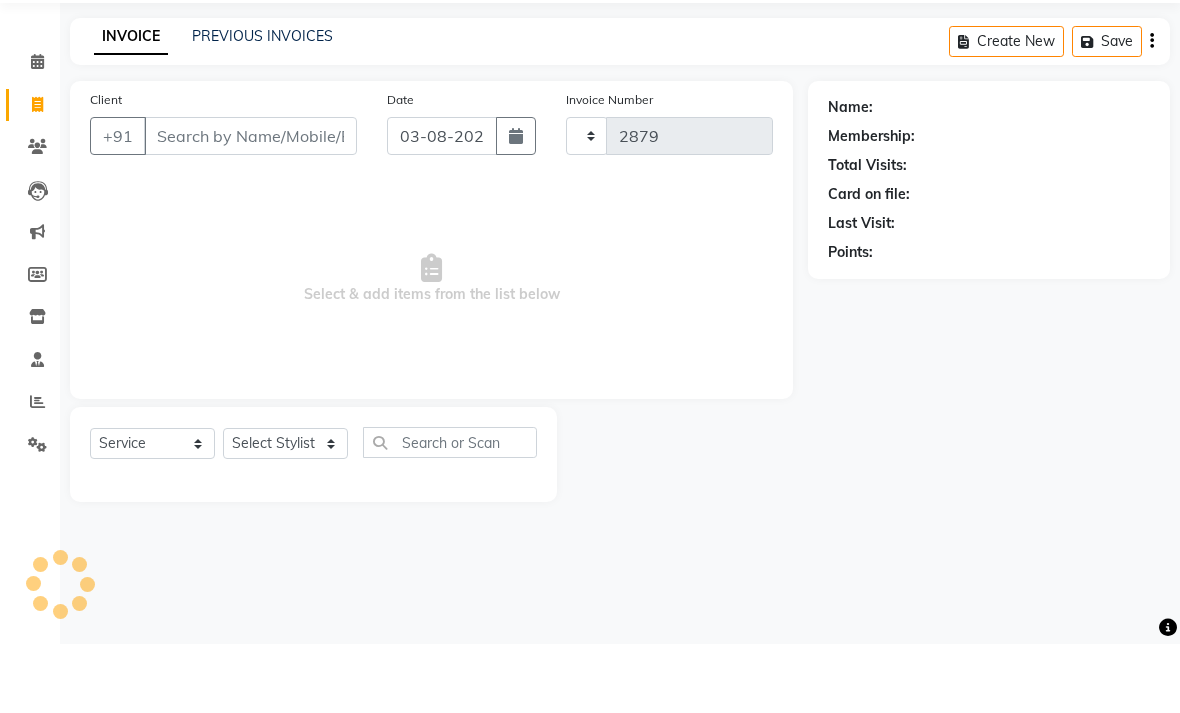 select on "5409" 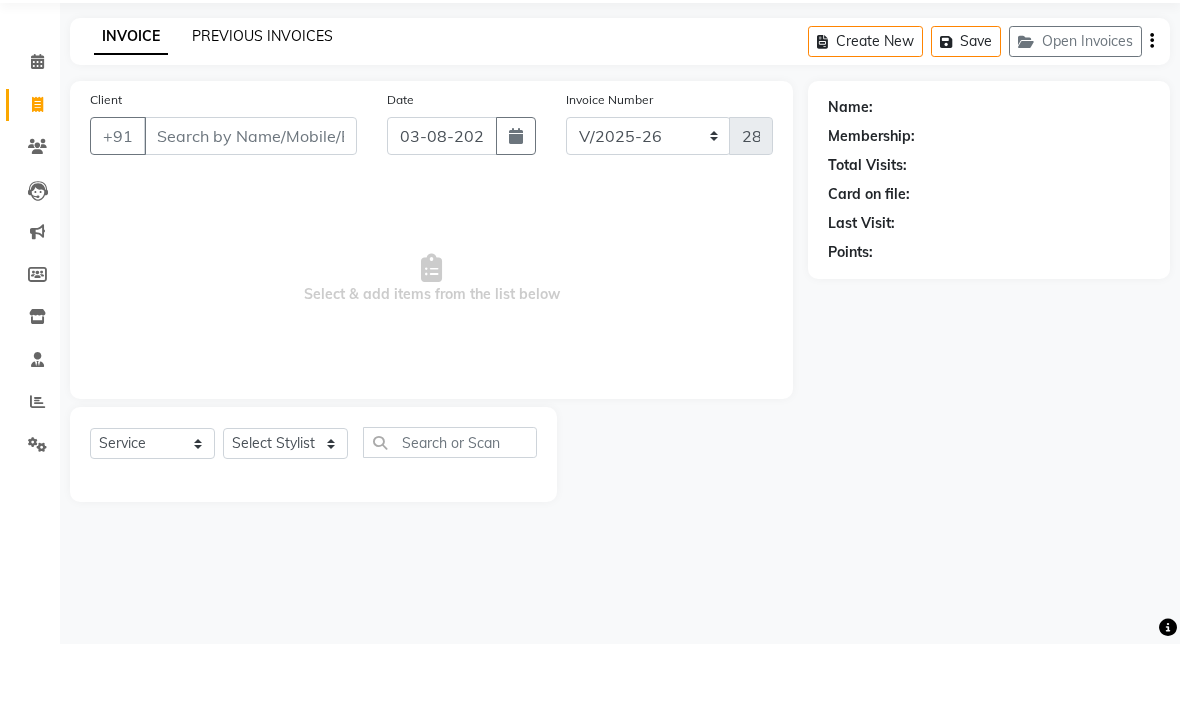 click on "PREVIOUS INVOICES" 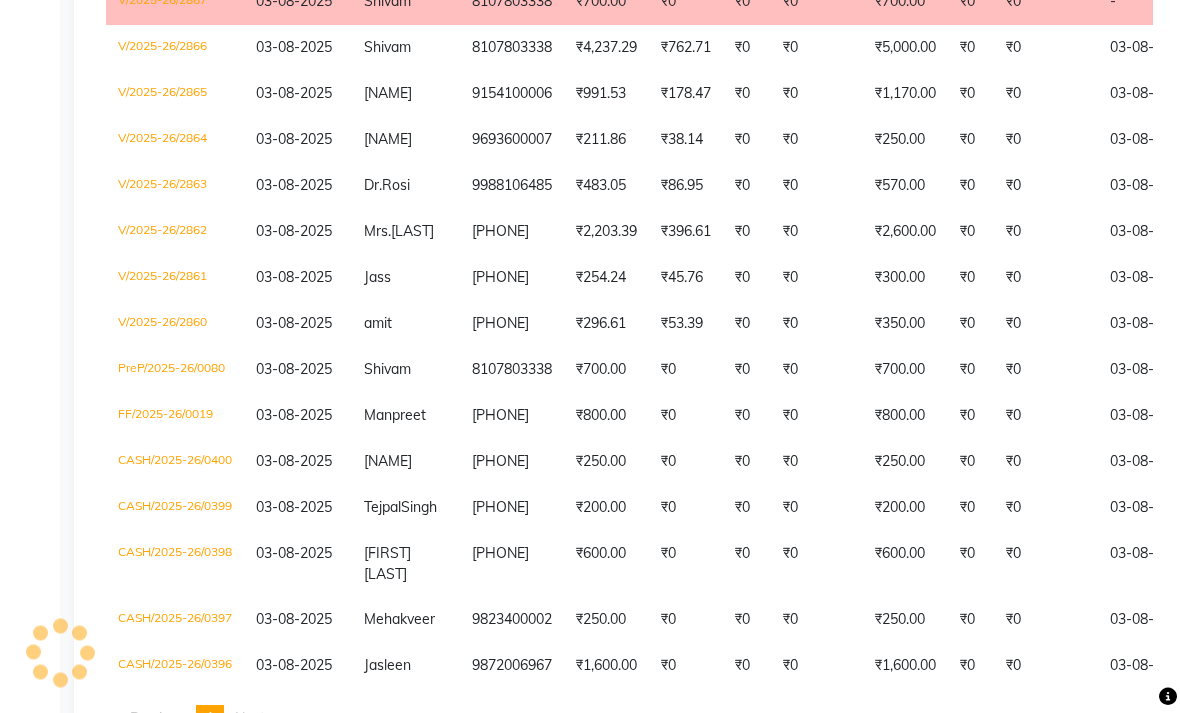 scroll, scrollTop: 987, scrollLeft: 0, axis: vertical 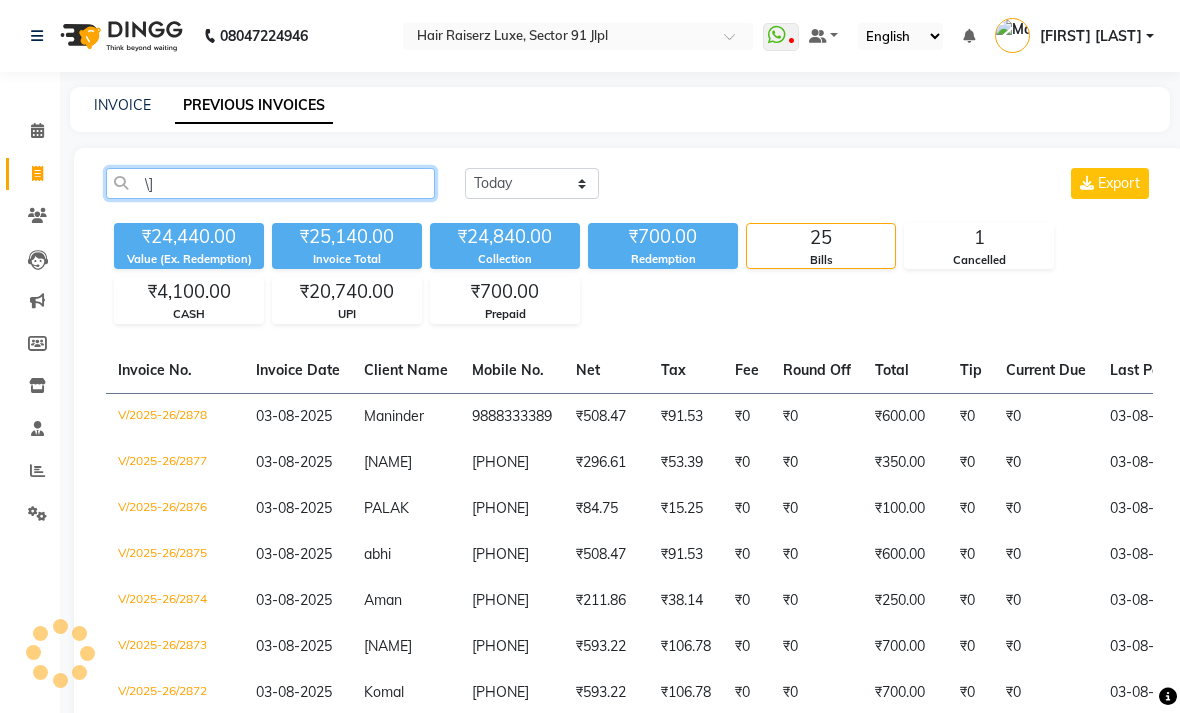 click on "\]" 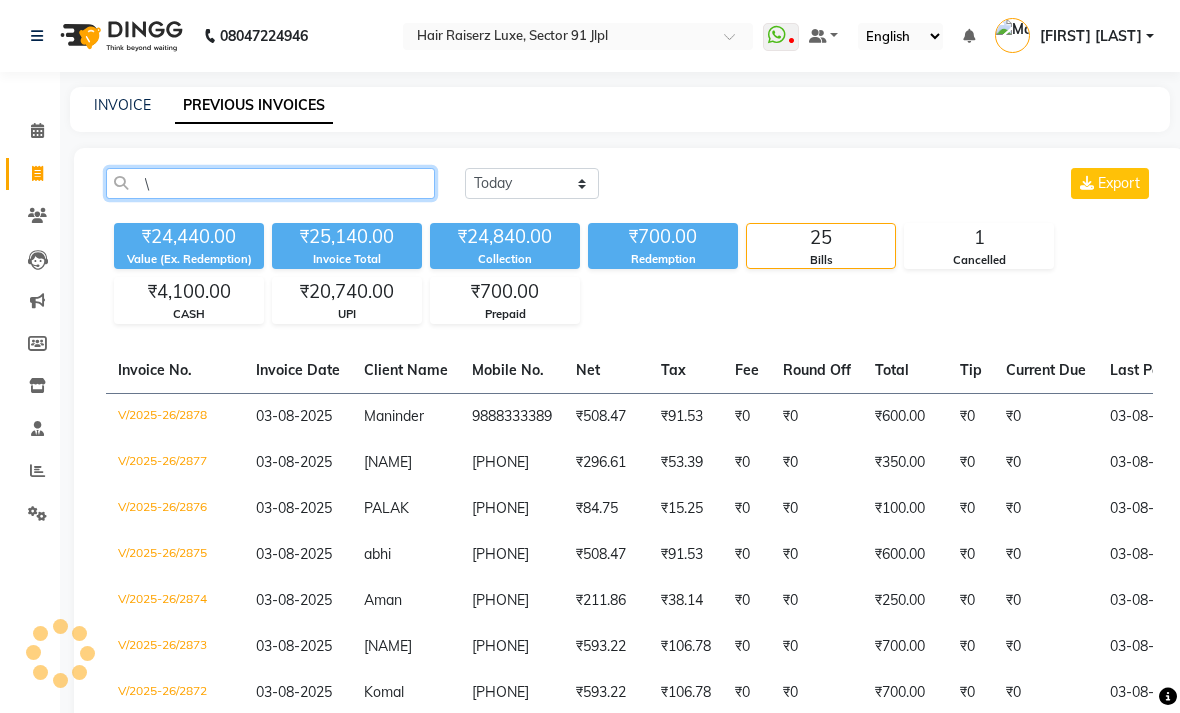 type 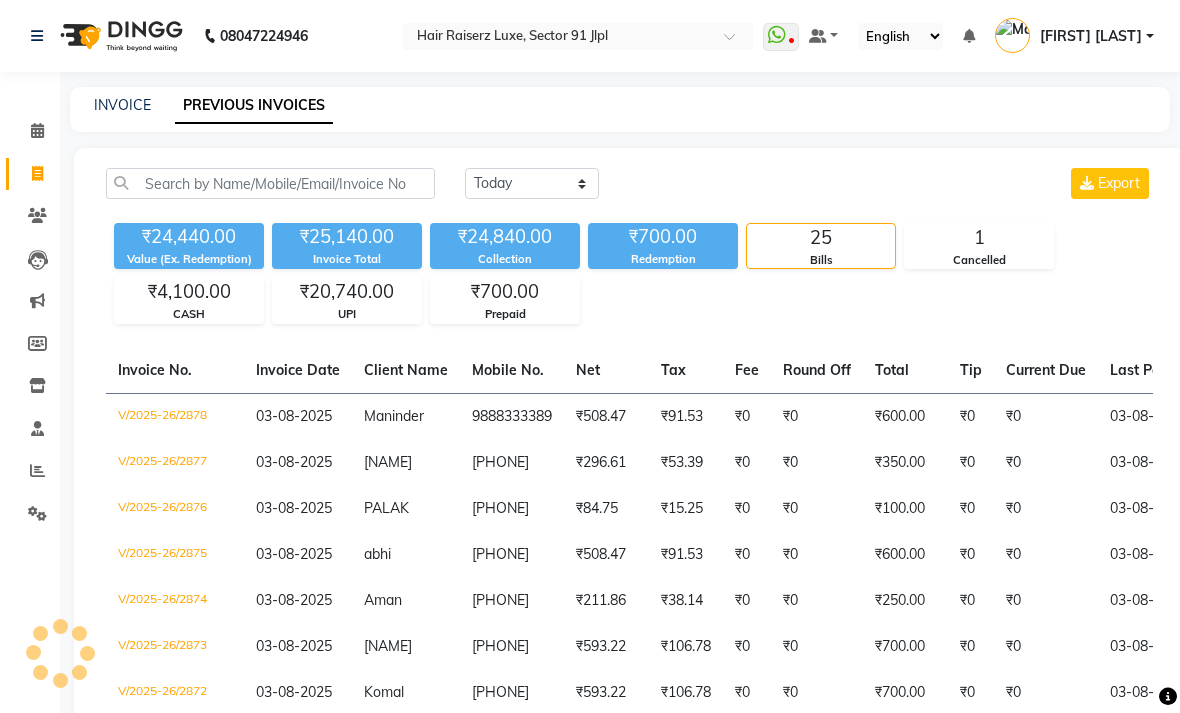 click on "INVOICE PREVIOUS INVOICES" 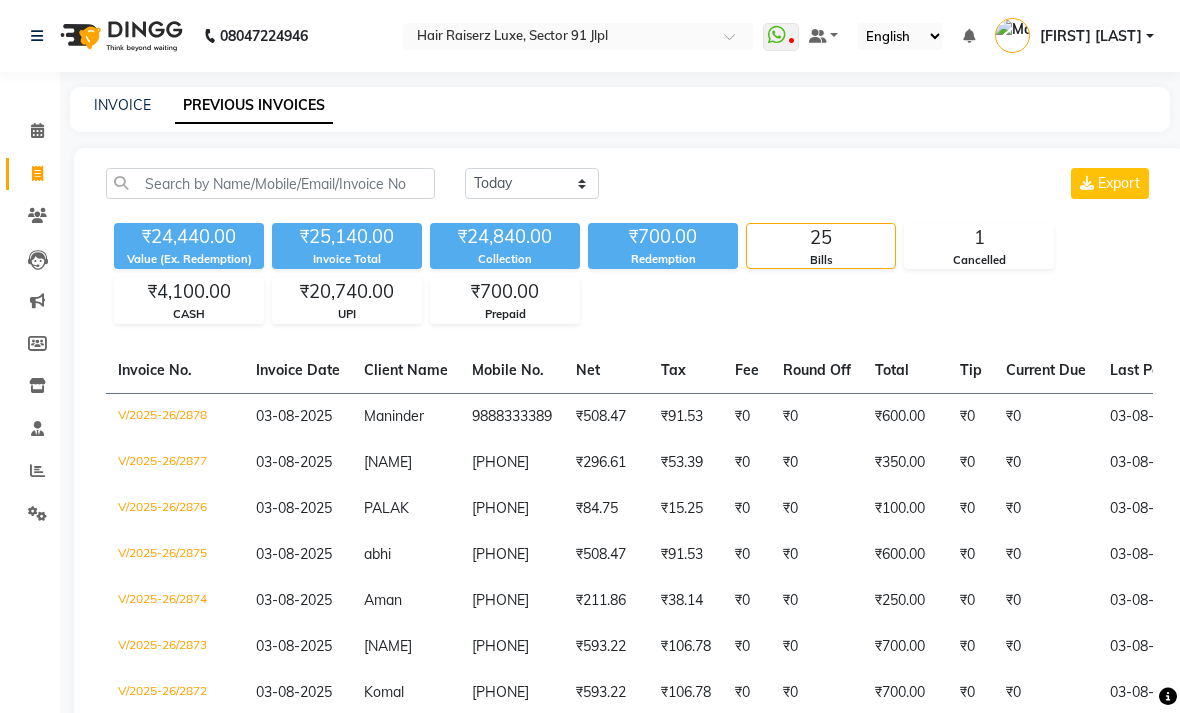 click on "PREVIOUS INVOICES" 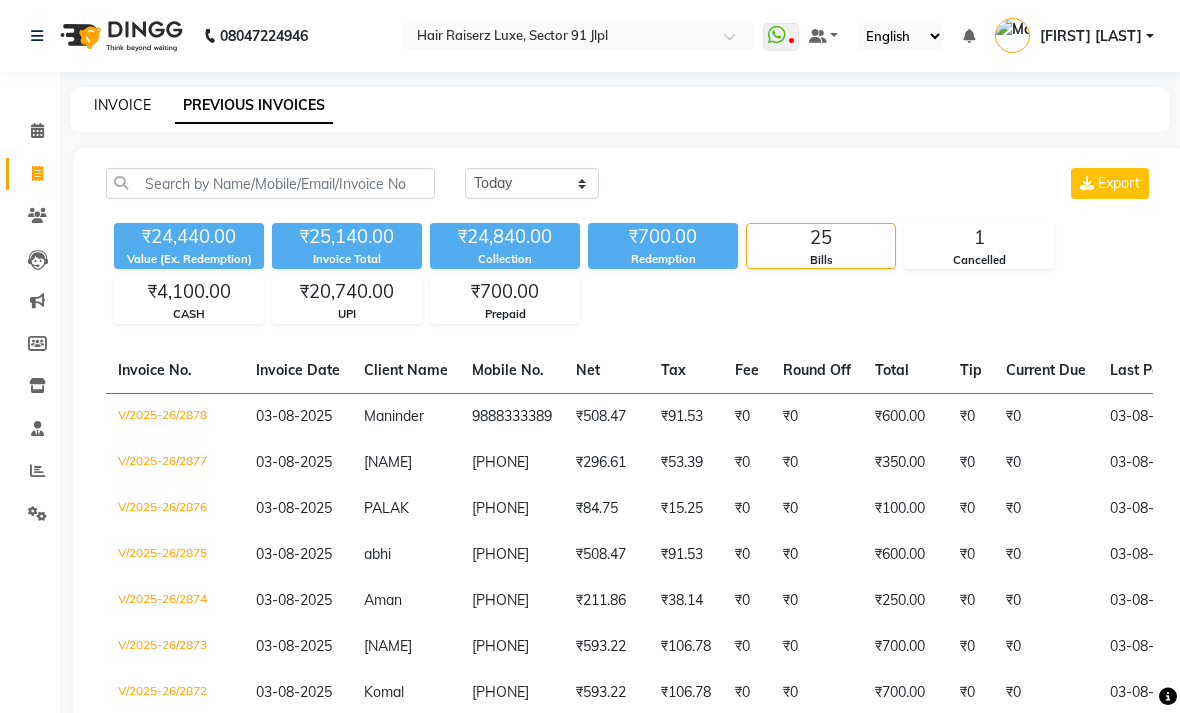 click on "INVOICE" 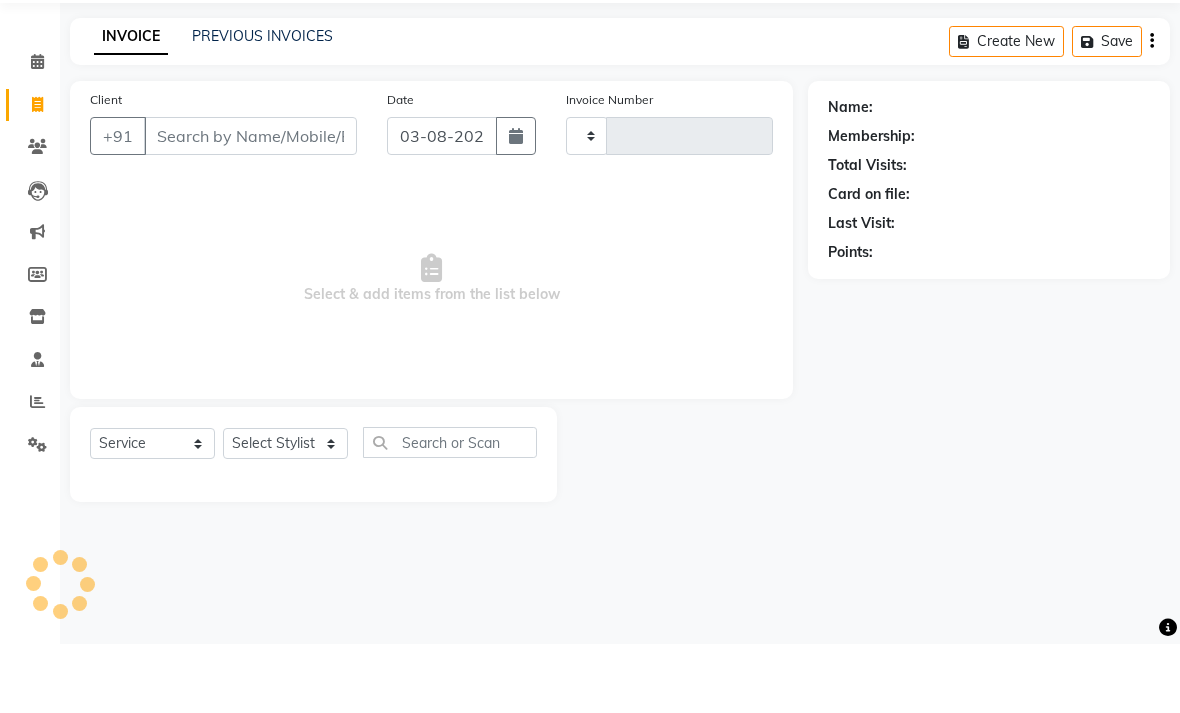 type on "2879" 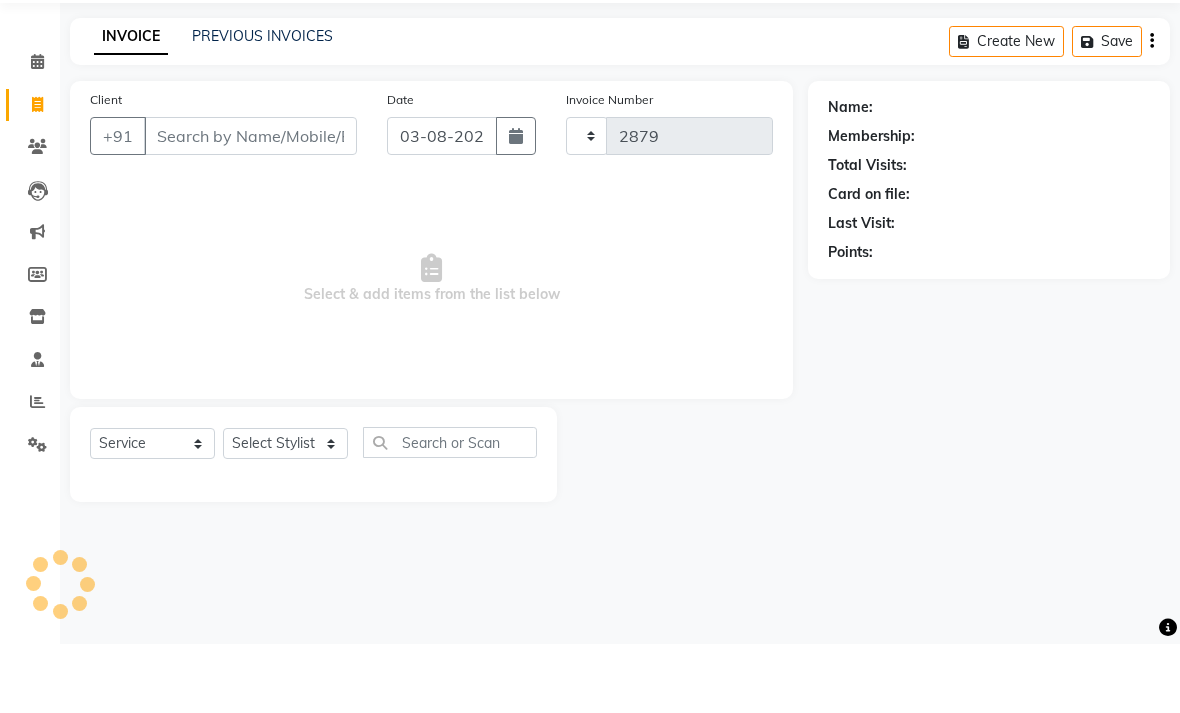 select on "5409" 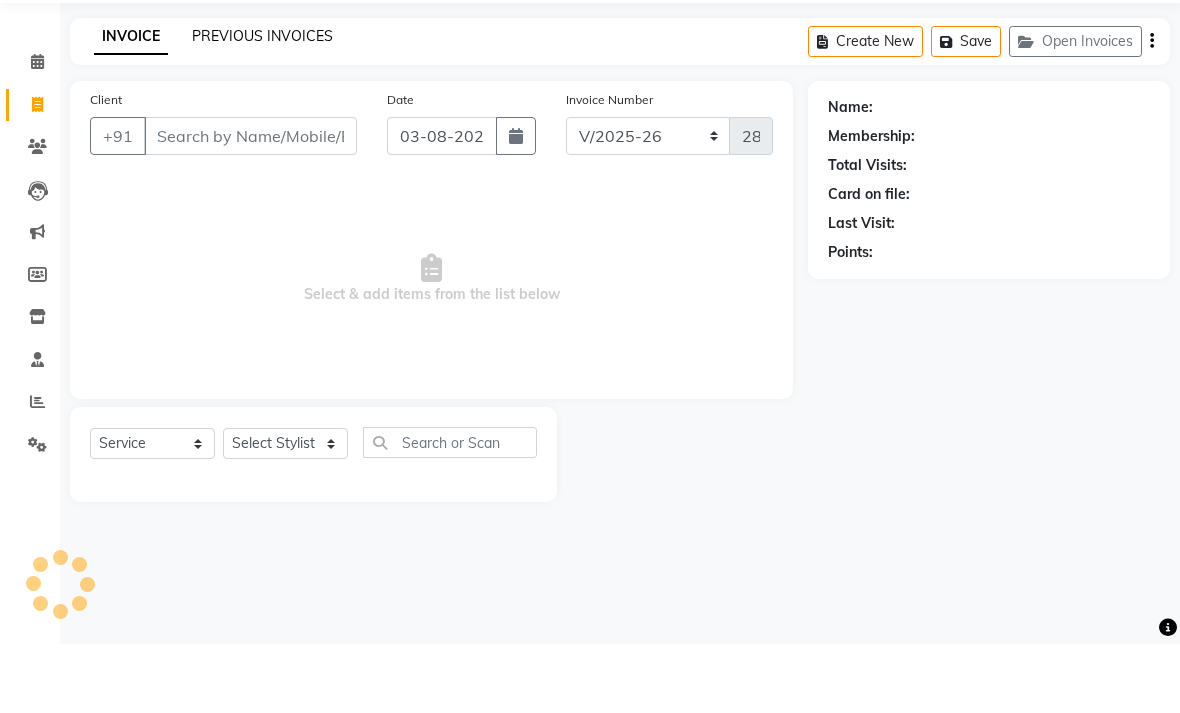 click on "PREVIOUS INVOICES" 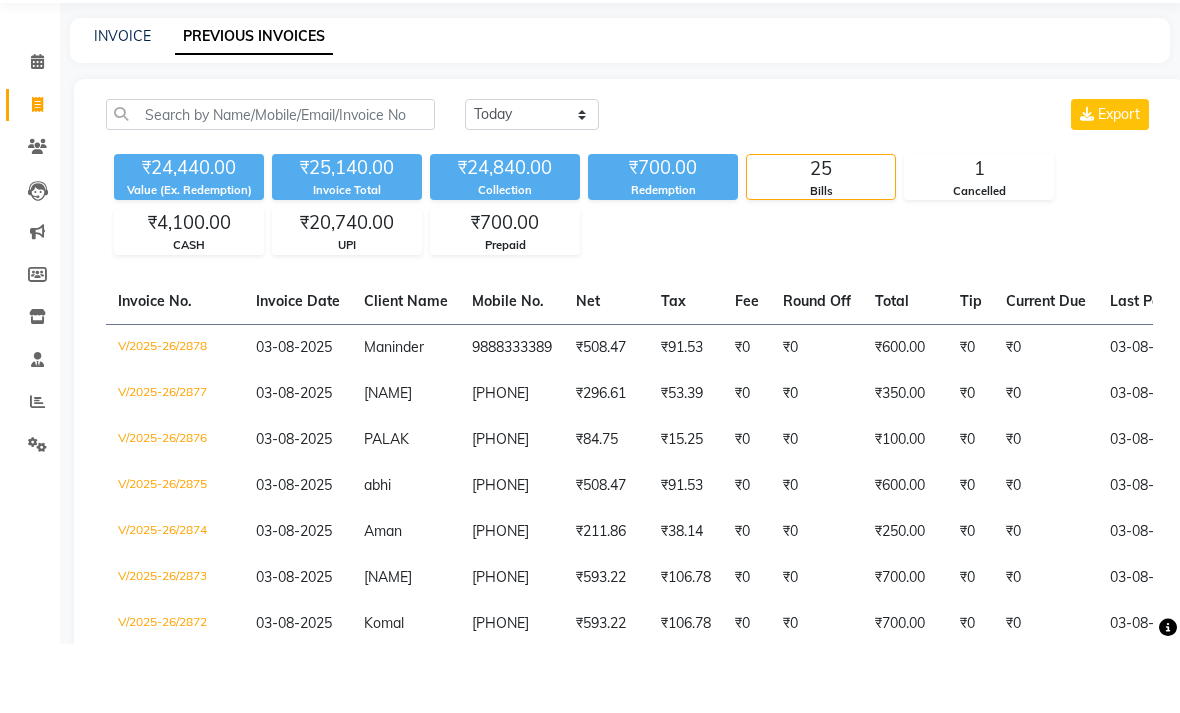 scroll, scrollTop: 69, scrollLeft: 0, axis: vertical 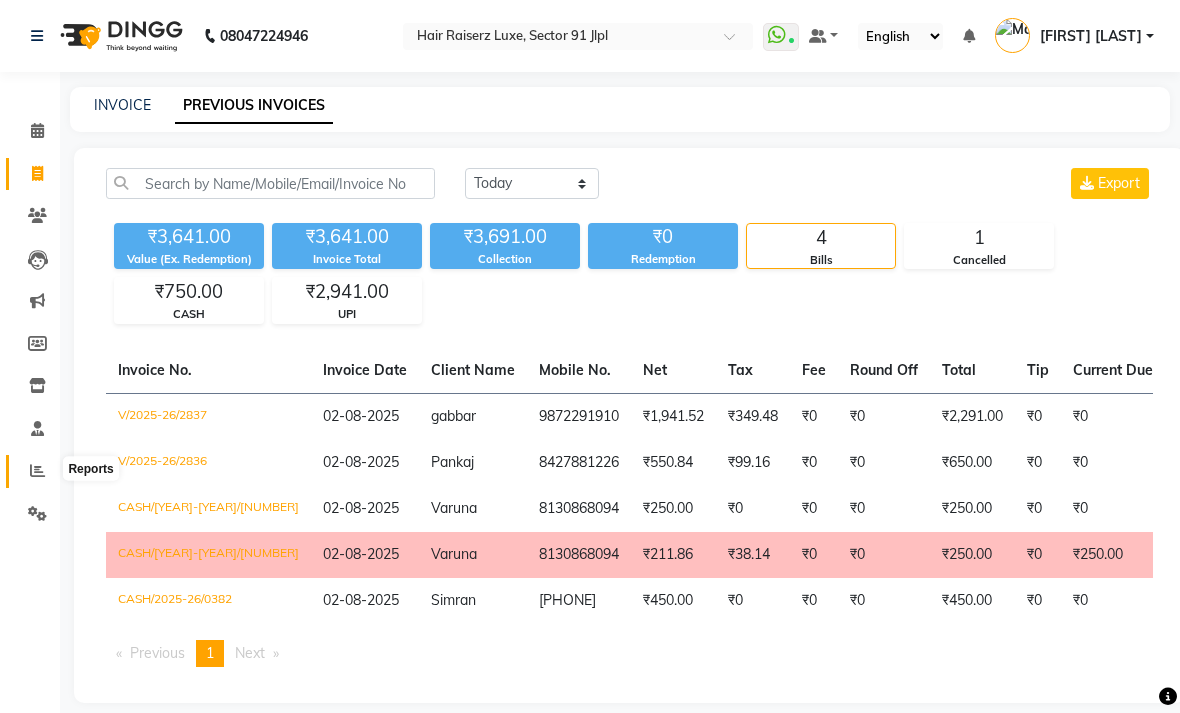 click 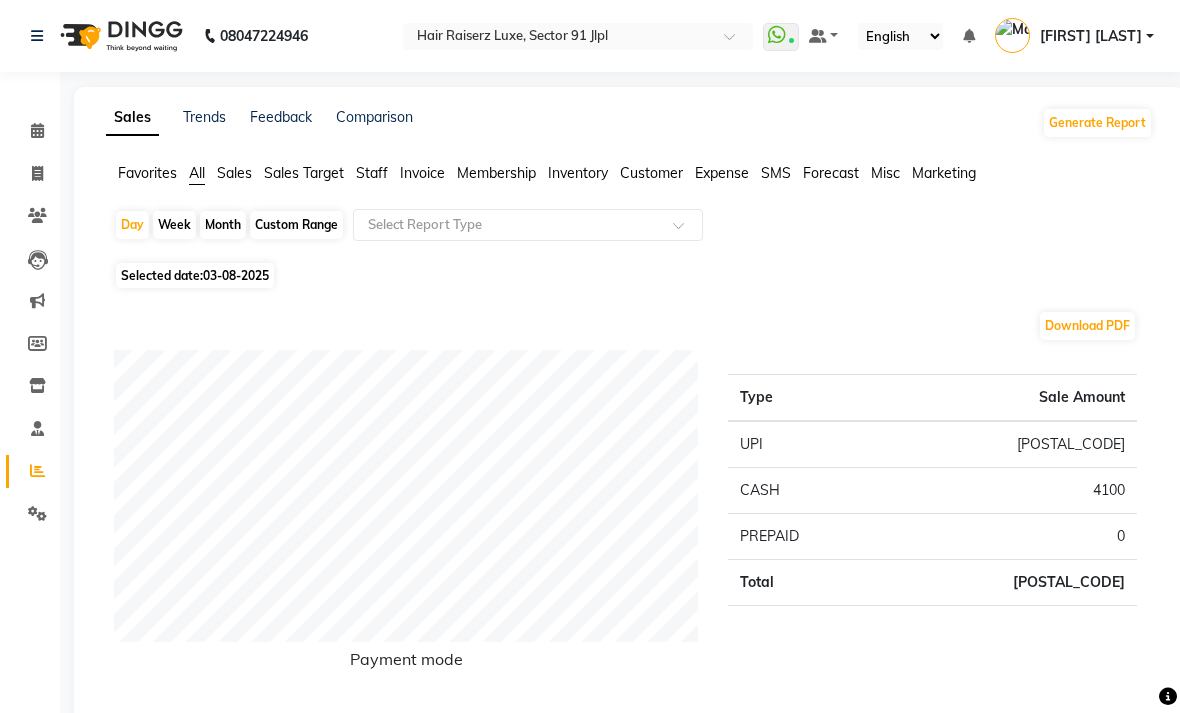 click on "Sales Target" 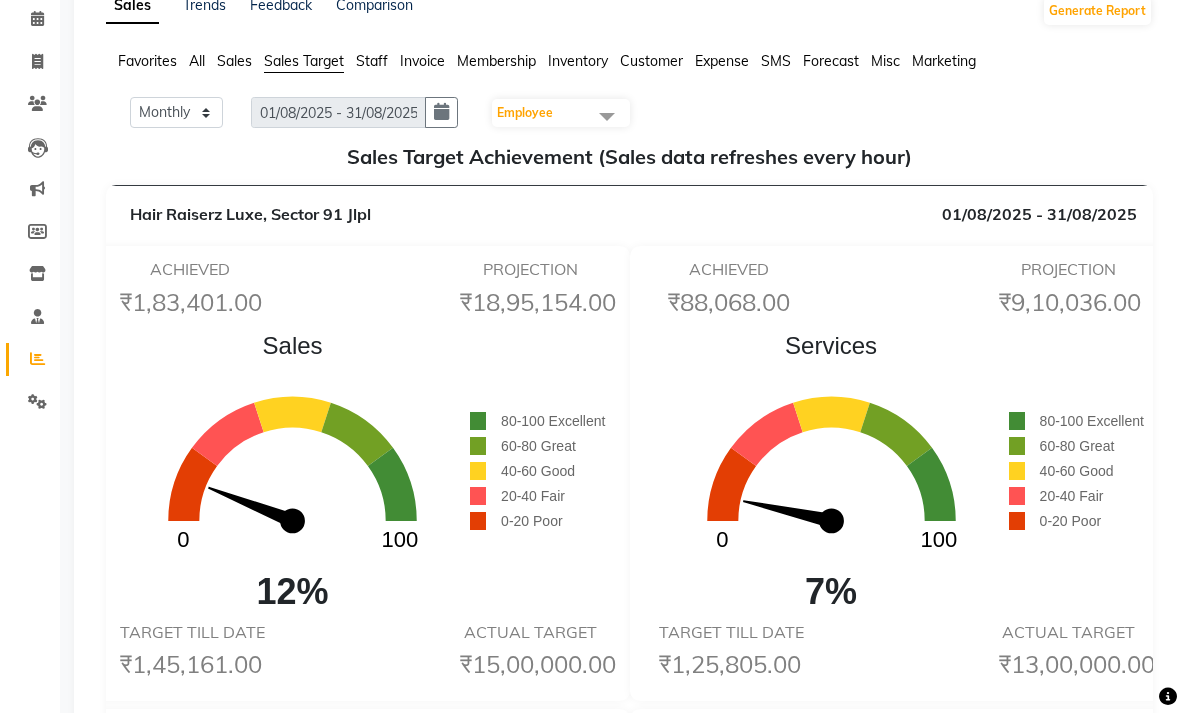 scroll, scrollTop: 0, scrollLeft: 0, axis: both 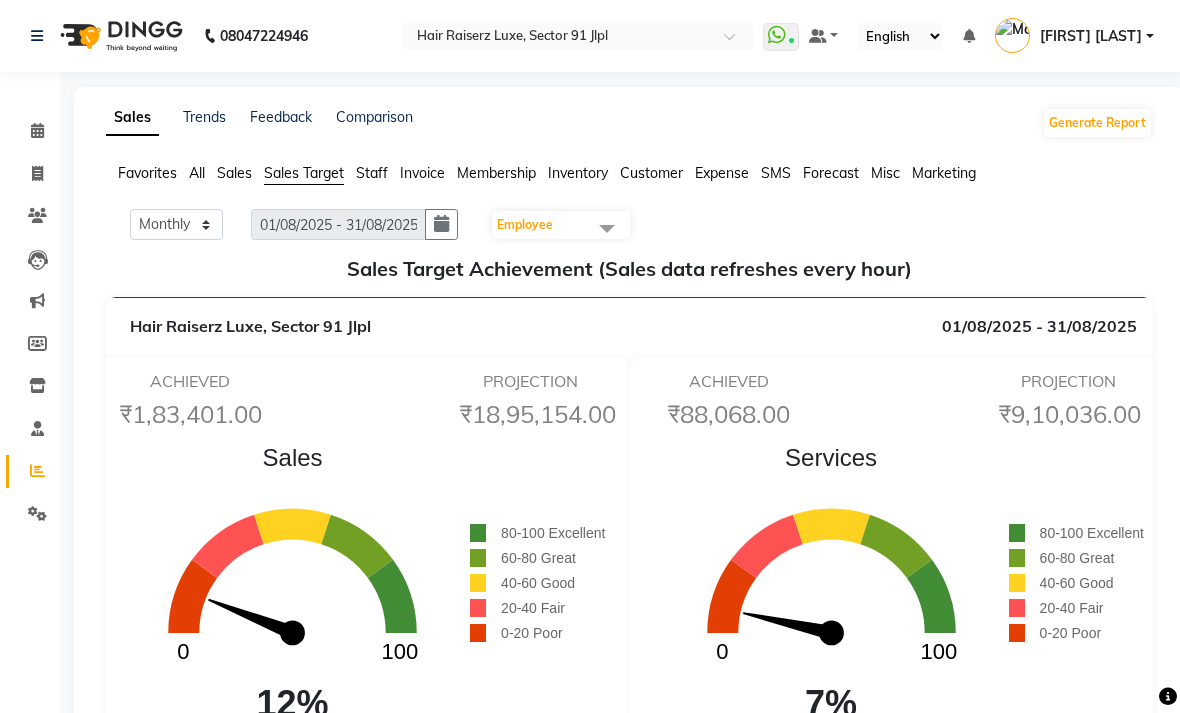 click on "Staff" 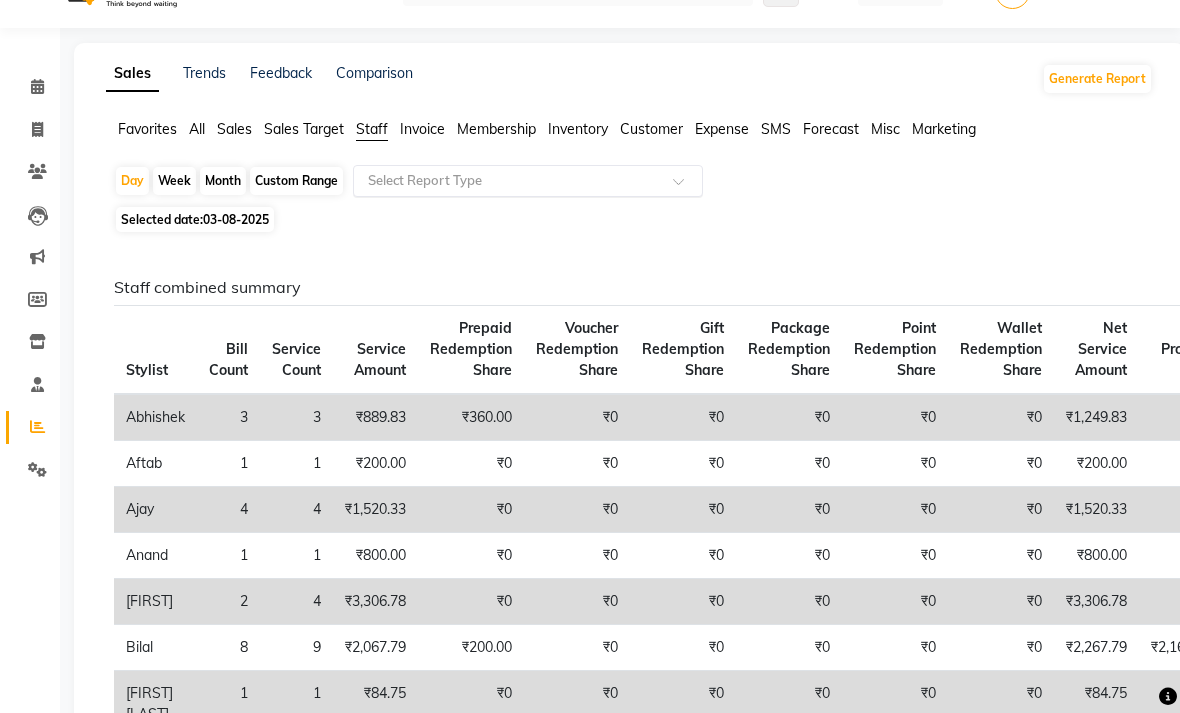 click 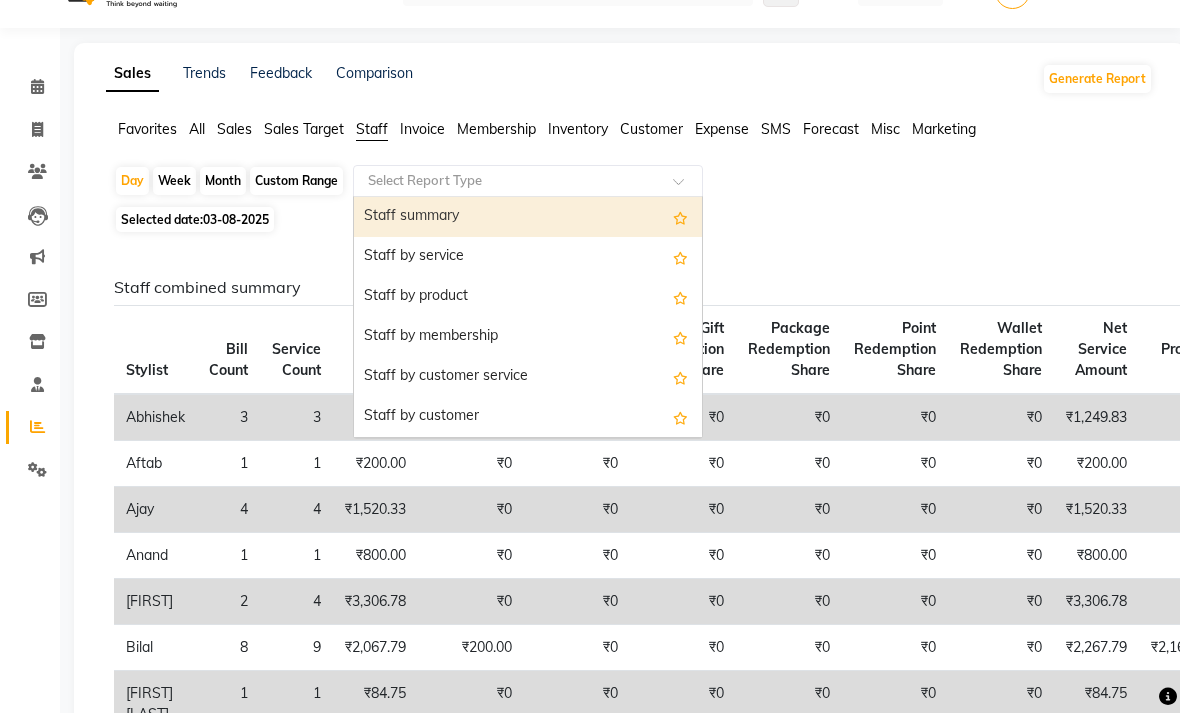 scroll, scrollTop: 43, scrollLeft: 0, axis: vertical 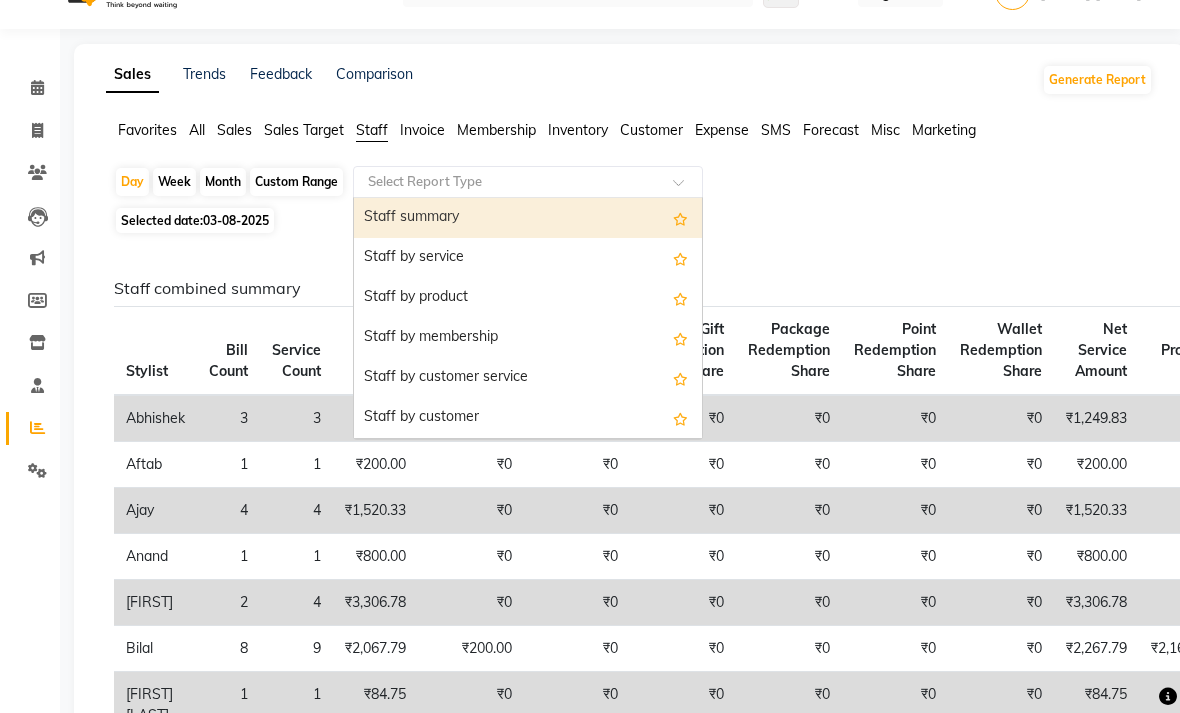 click on "Staff summary" at bounding box center [528, 218] 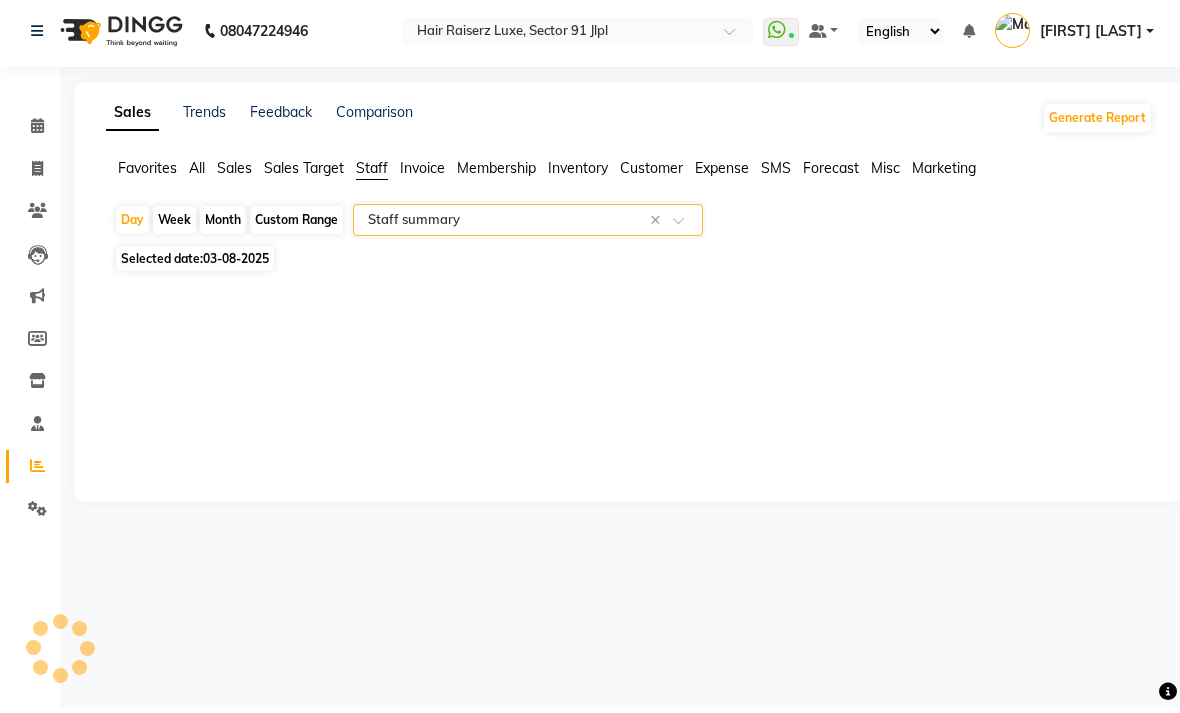 select on "filtered_report" 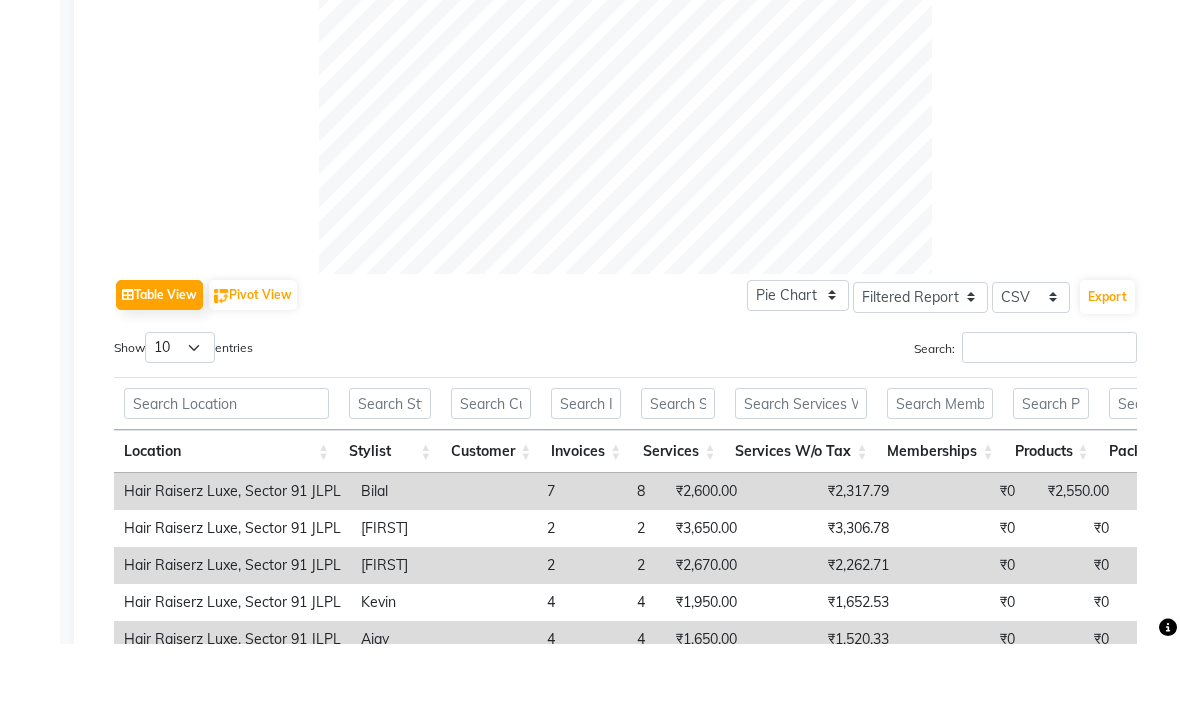 scroll, scrollTop: 593, scrollLeft: 0, axis: vertical 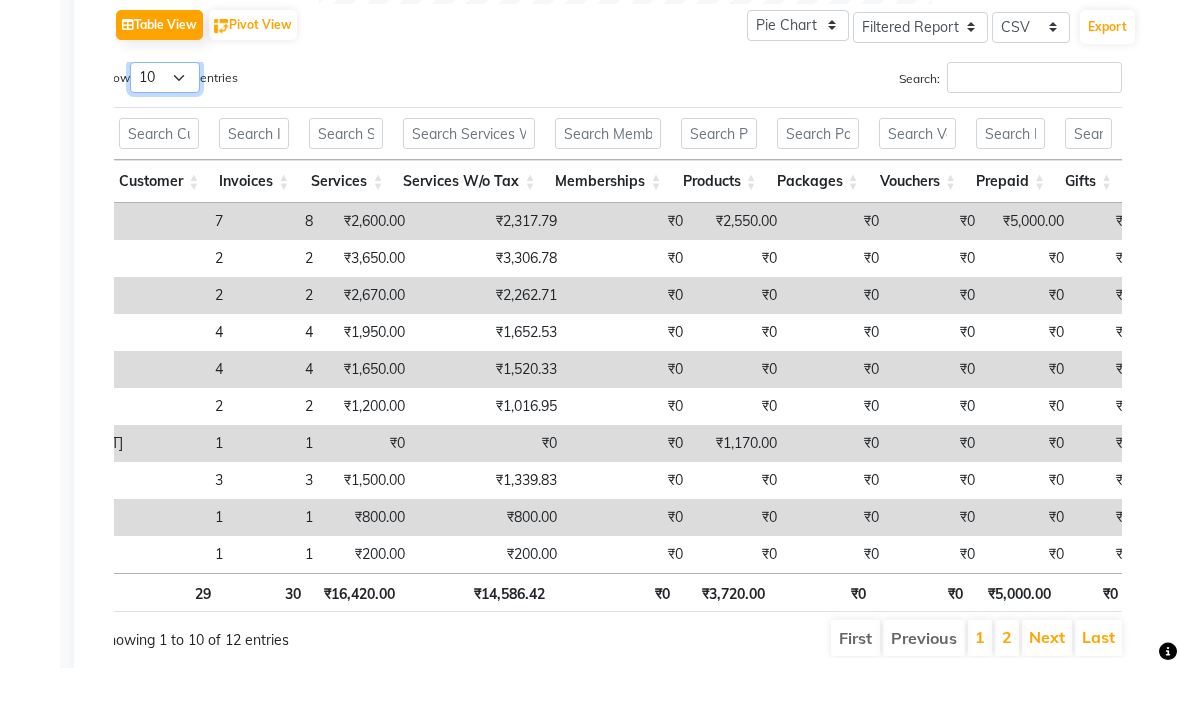 click on "10 25 50 100" at bounding box center (165, 122) 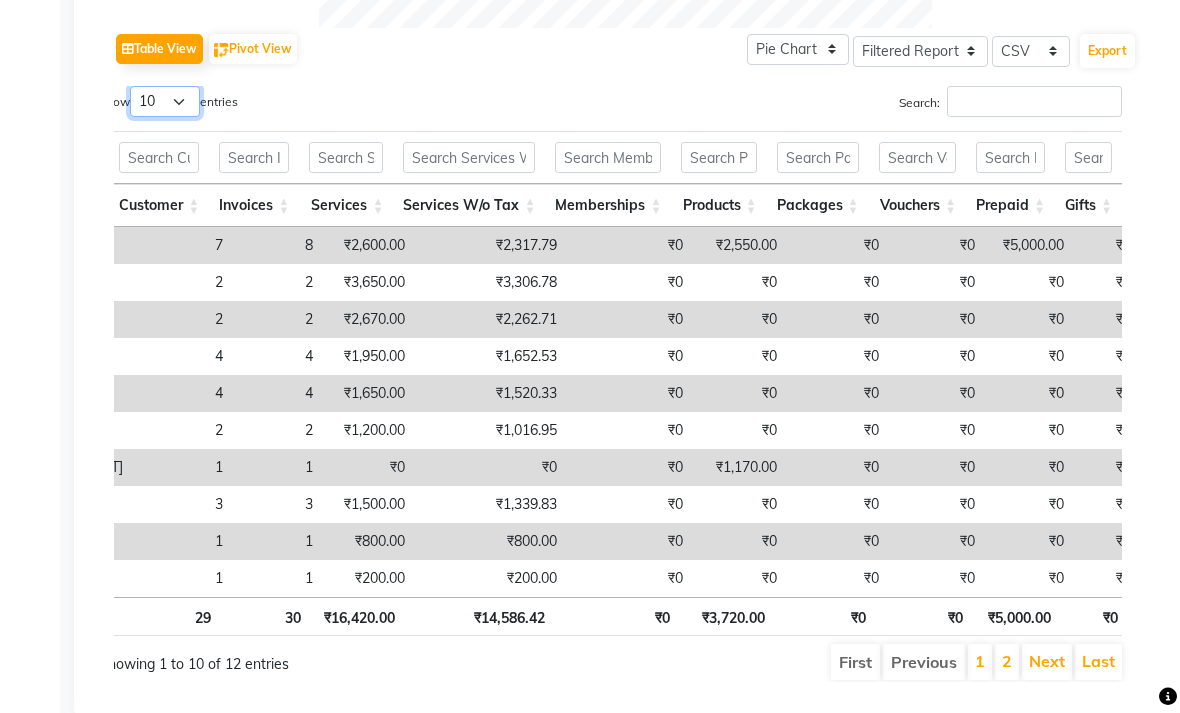 select on "25" 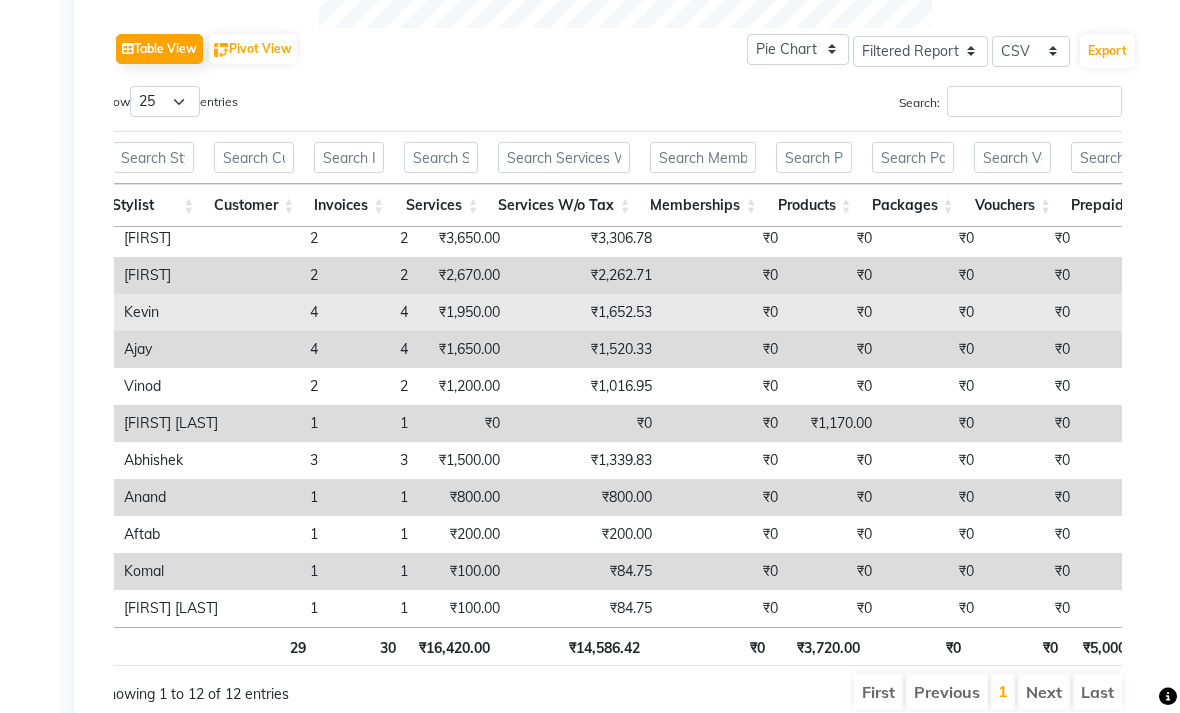 click on "₹0" at bounding box center (725, 312) 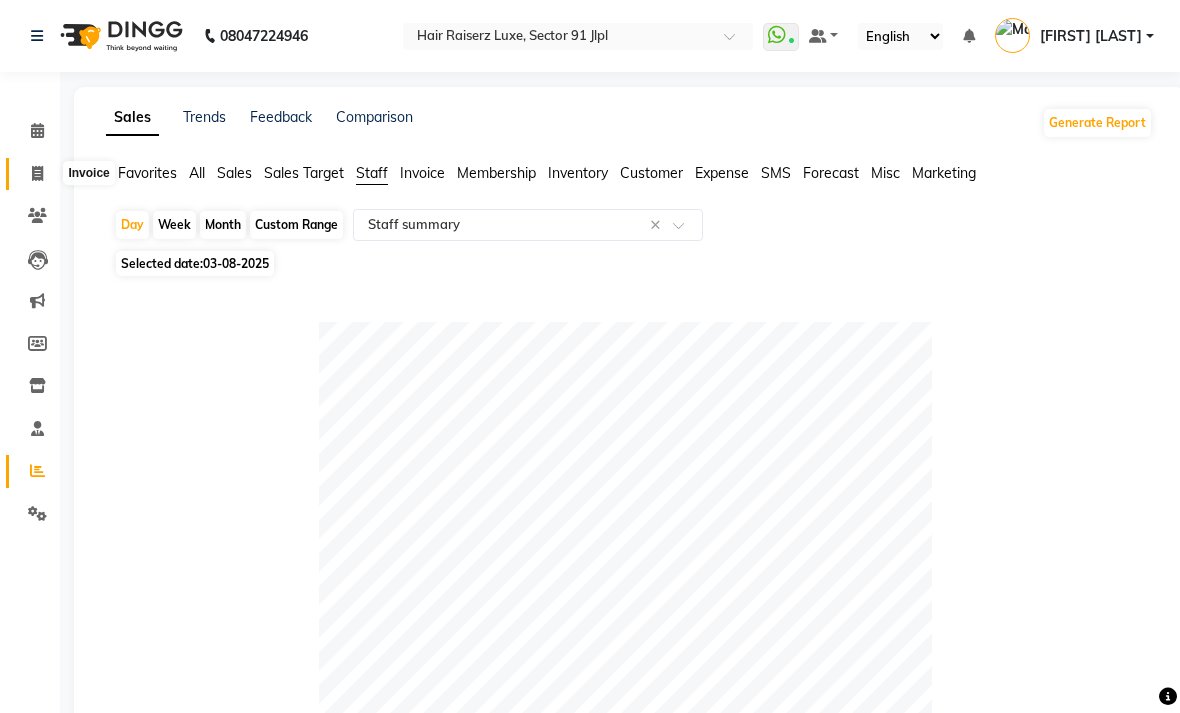 click 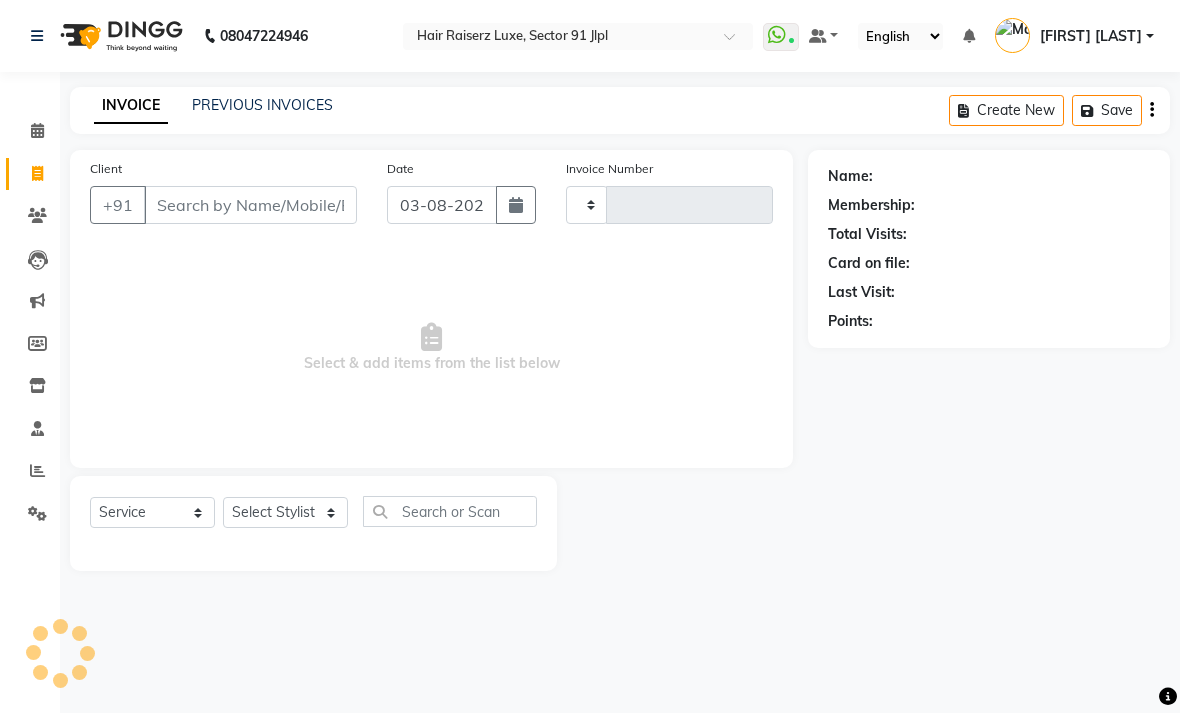 type on "2879" 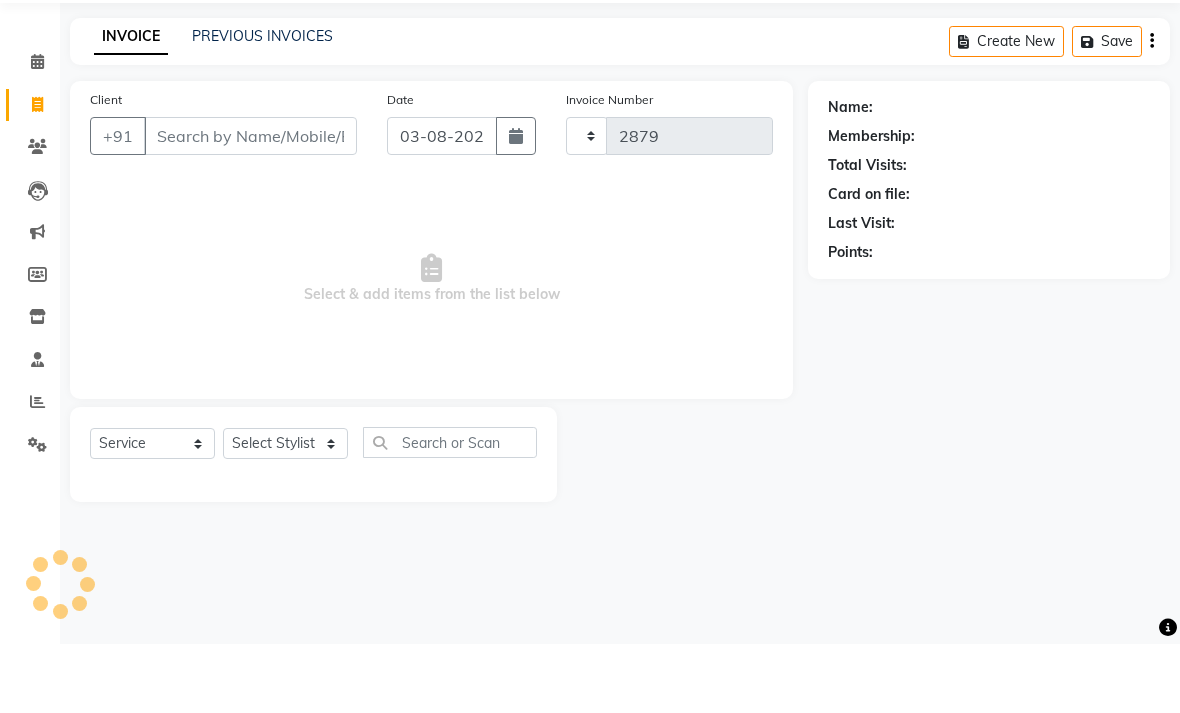 select on "5409" 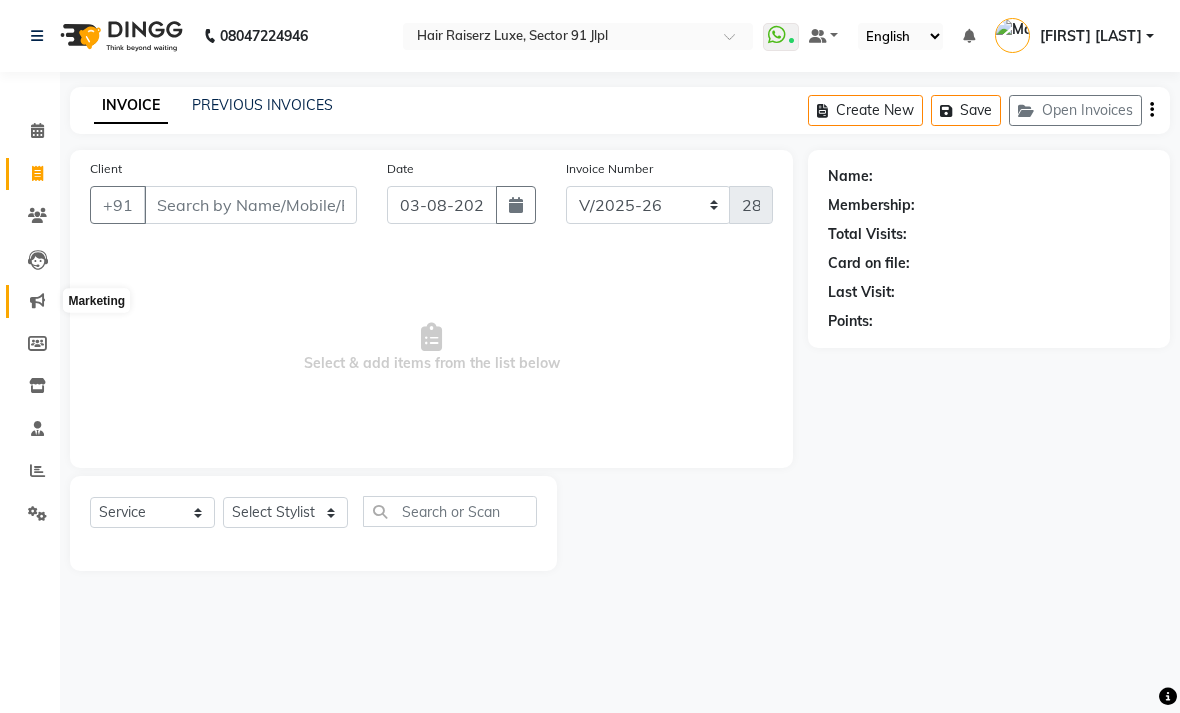 click 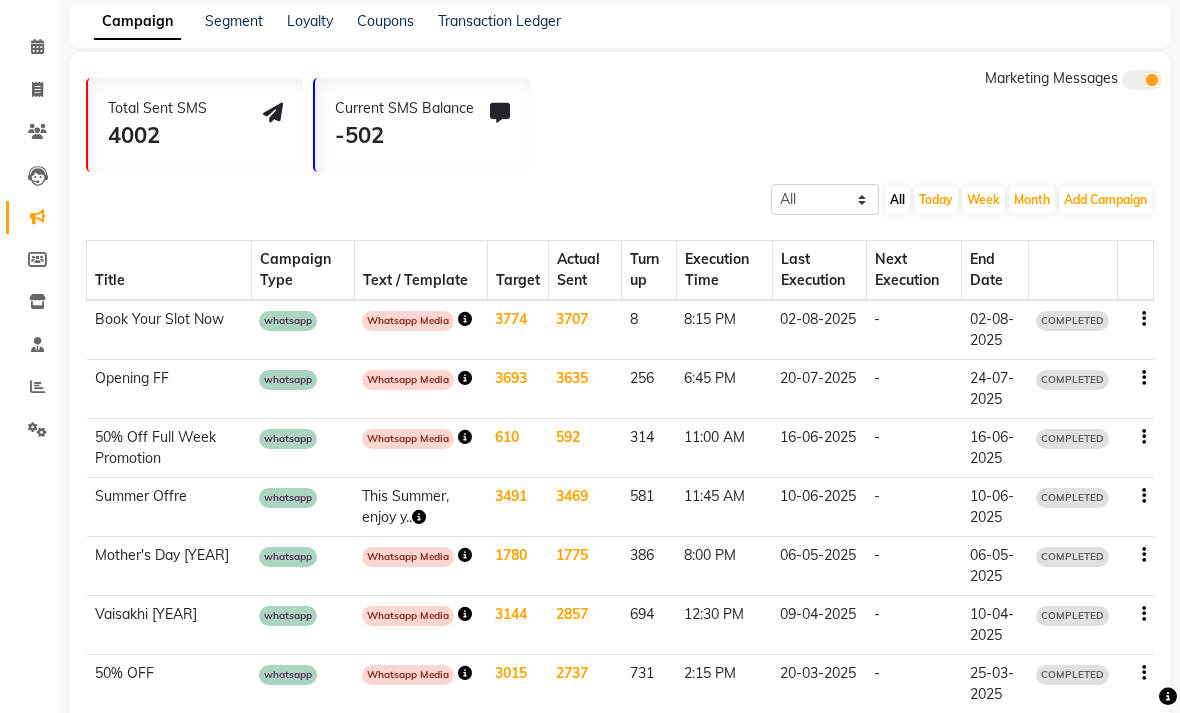 scroll, scrollTop: 83, scrollLeft: 0, axis: vertical 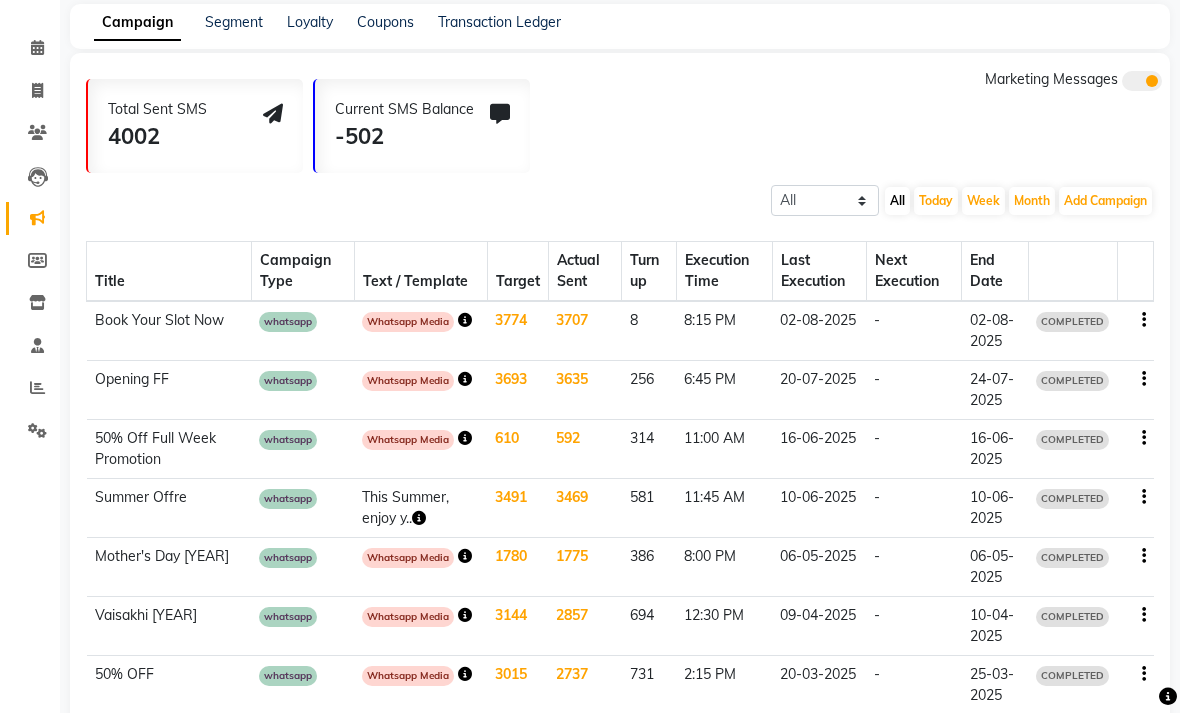 click 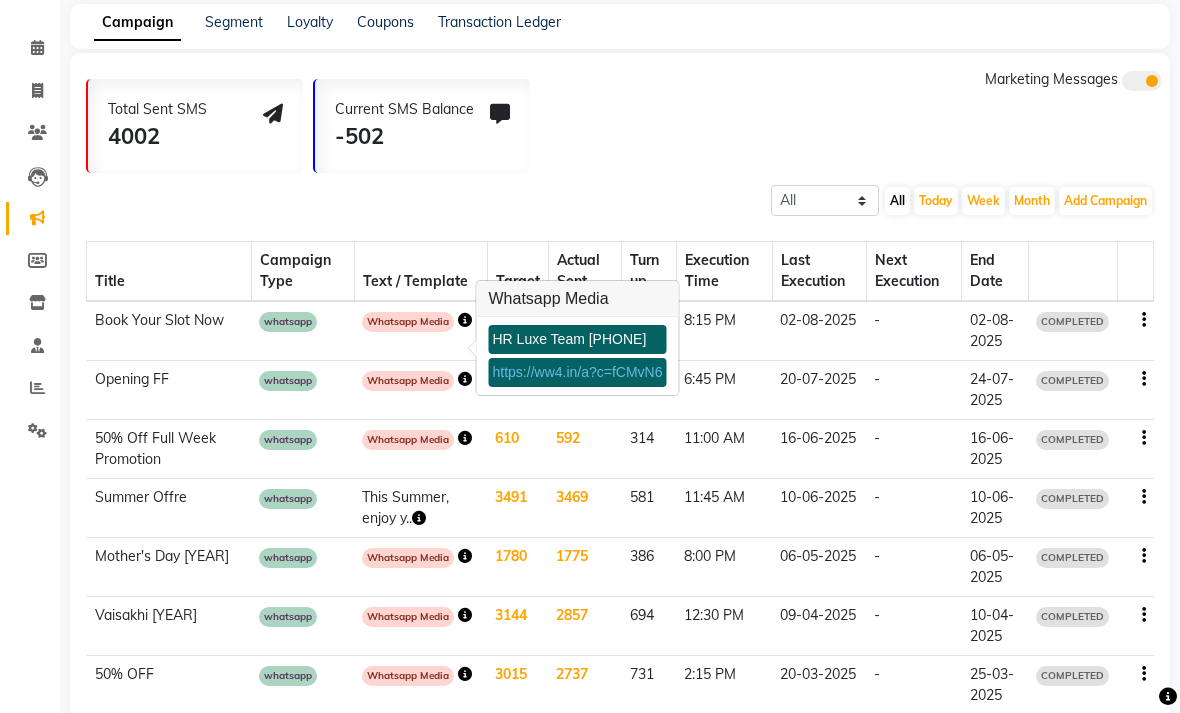click on "Total Sent SMS 4002 Current SMS Balance -502 Marketing Messages" 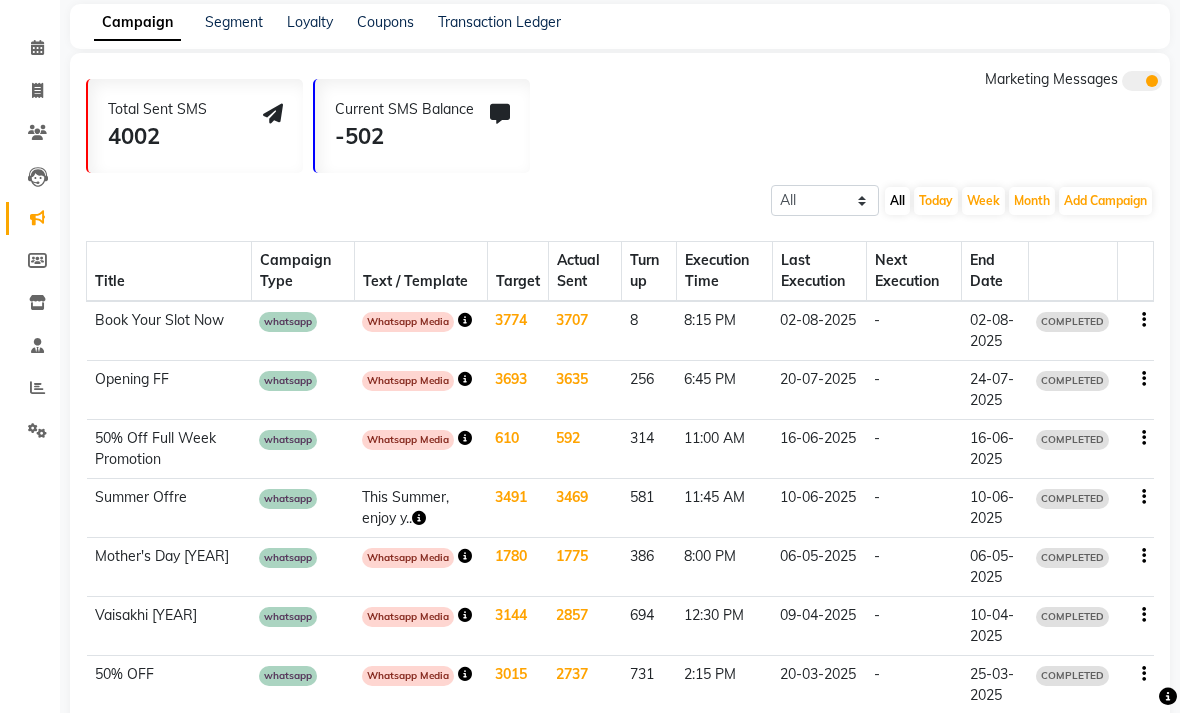 click on "Total Sent SMS 4002 Current SMS Balance -502 Marketing Messages" 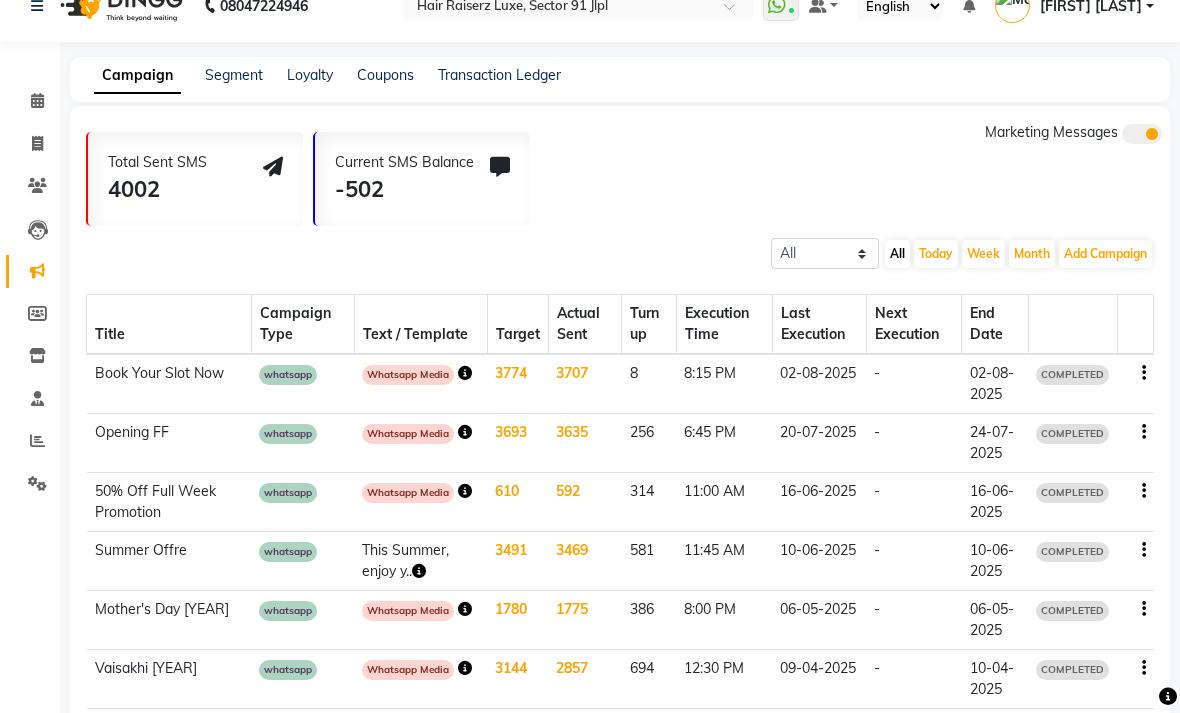 scroll, scrollTop: 0, scrollLeft: 0, axis: both 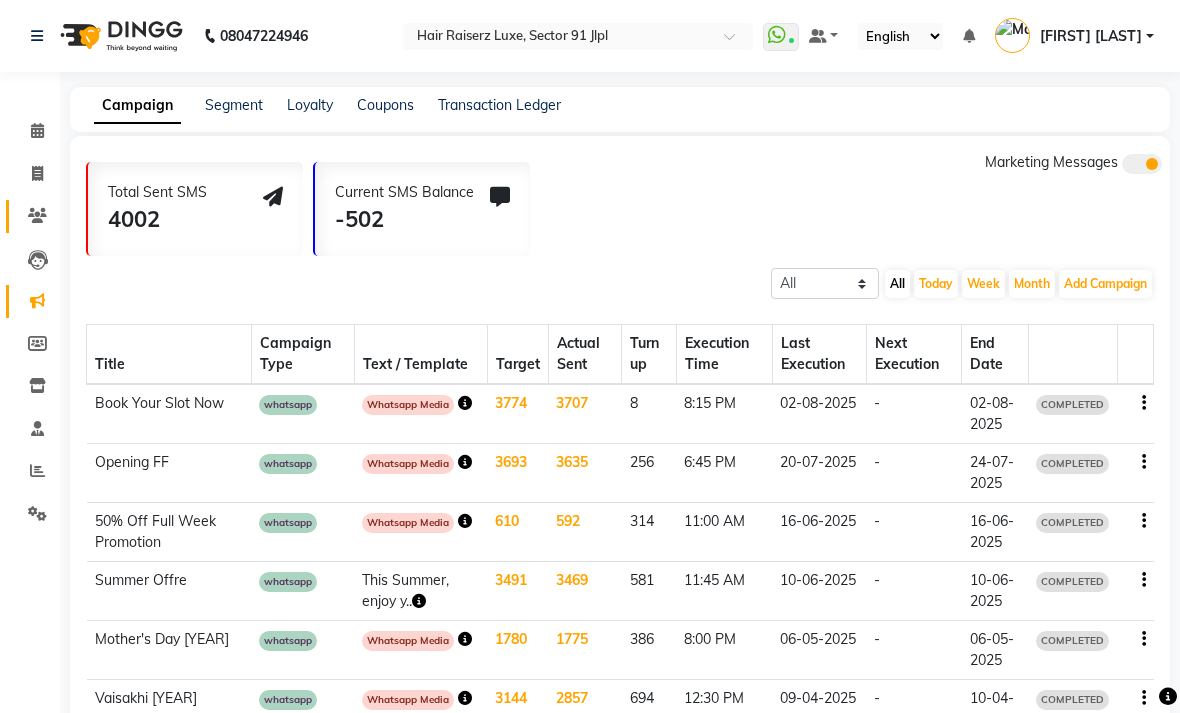 click on "Clients" 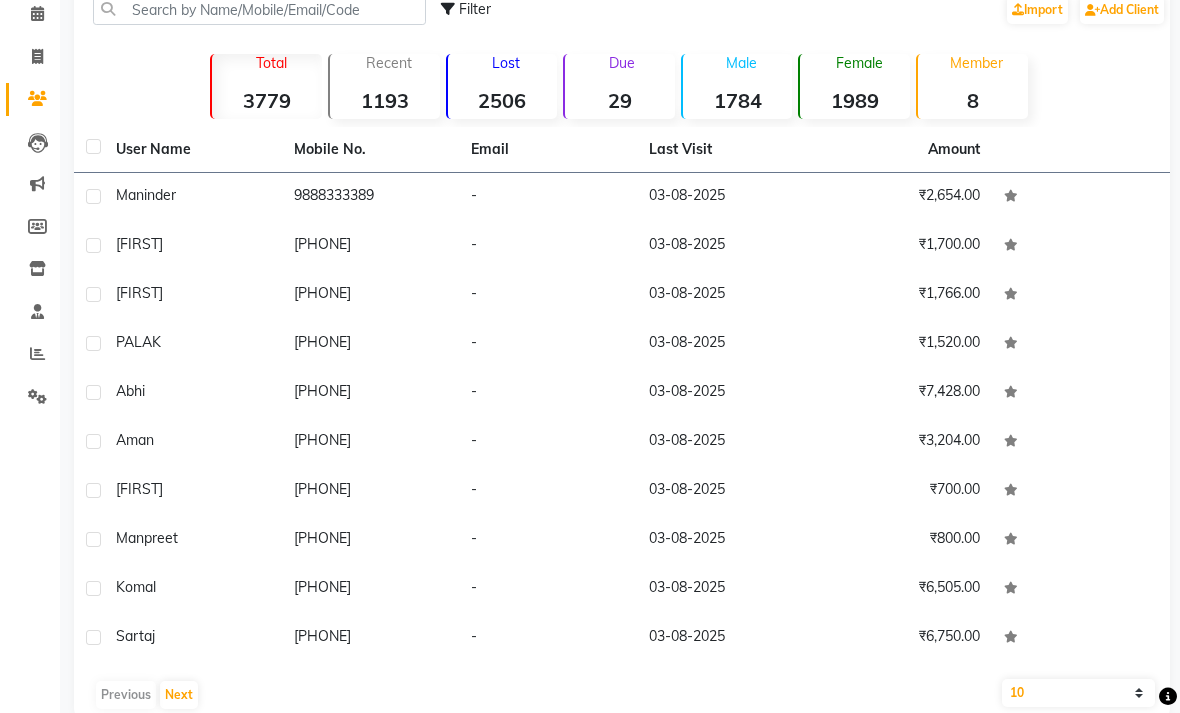scroll, scrollTop: 117, scrollLeft: 0, axis: vertical 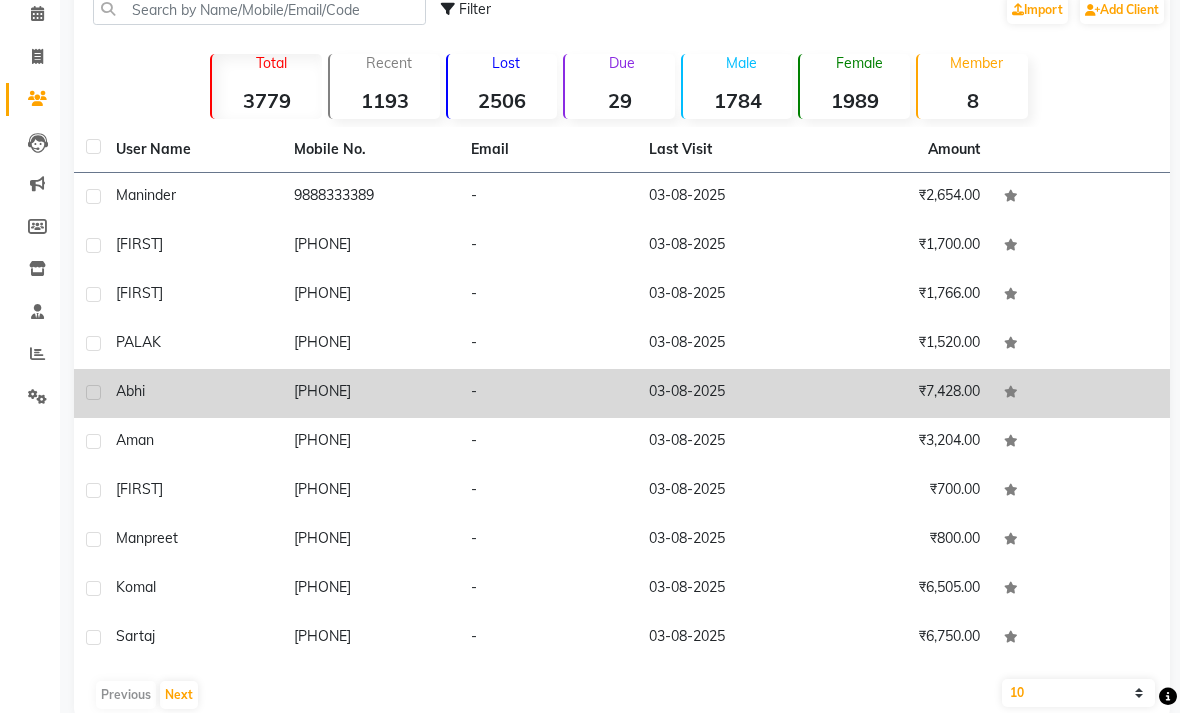 click on "₹7,428.00" 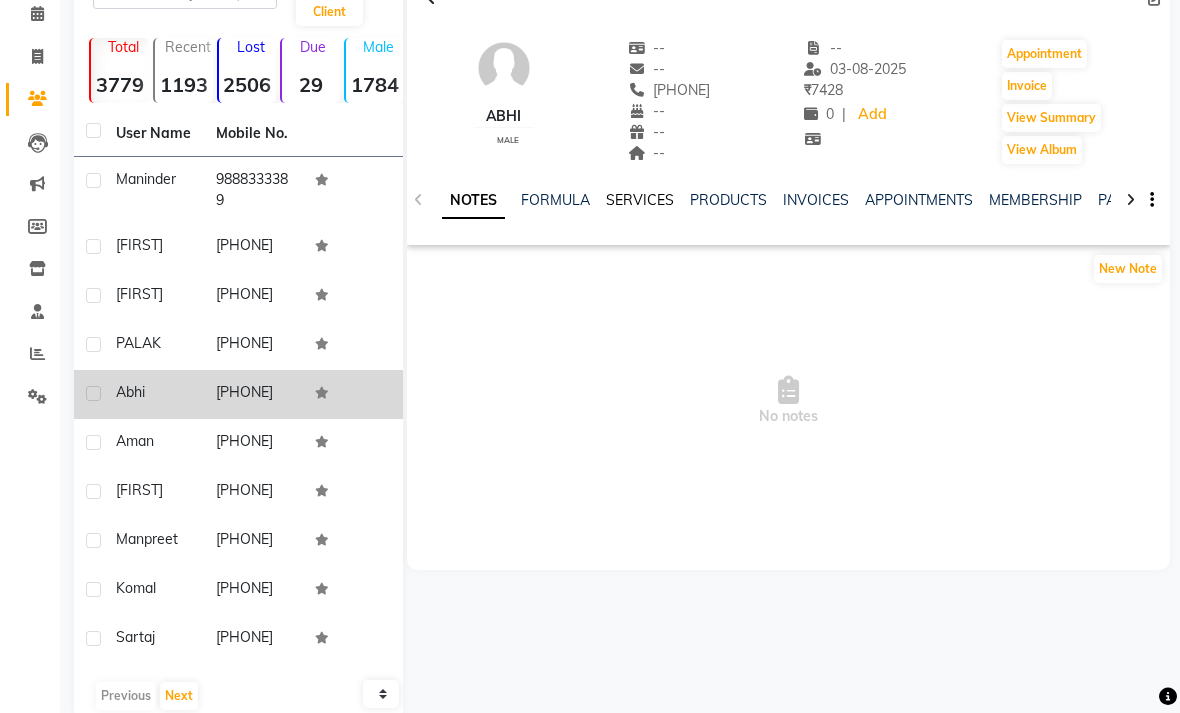 click on "SERVICES" 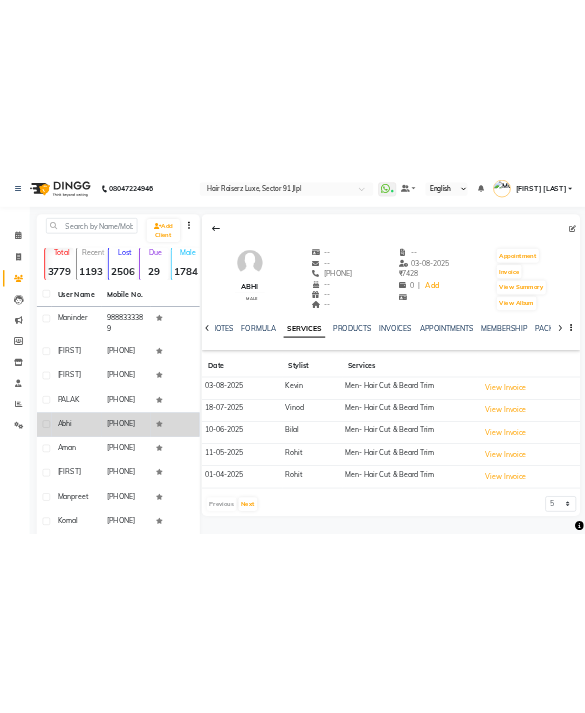 scroll, scrollTop: 0, scrollLeft: 0, axis: both 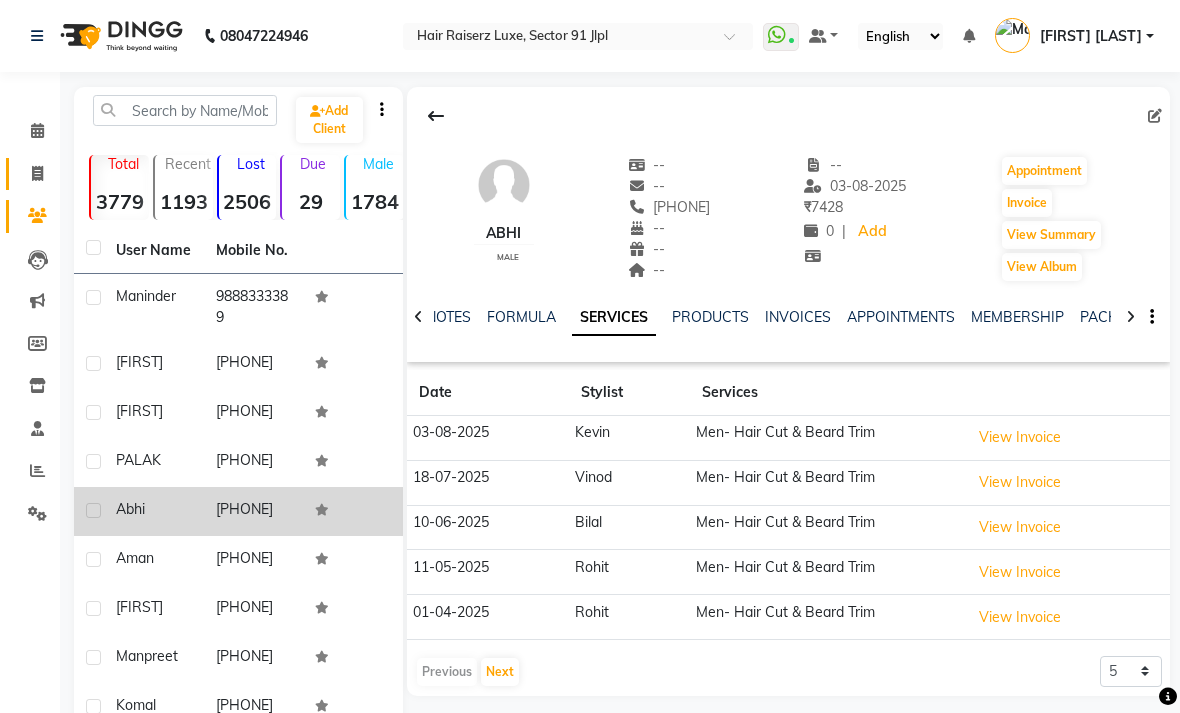 click 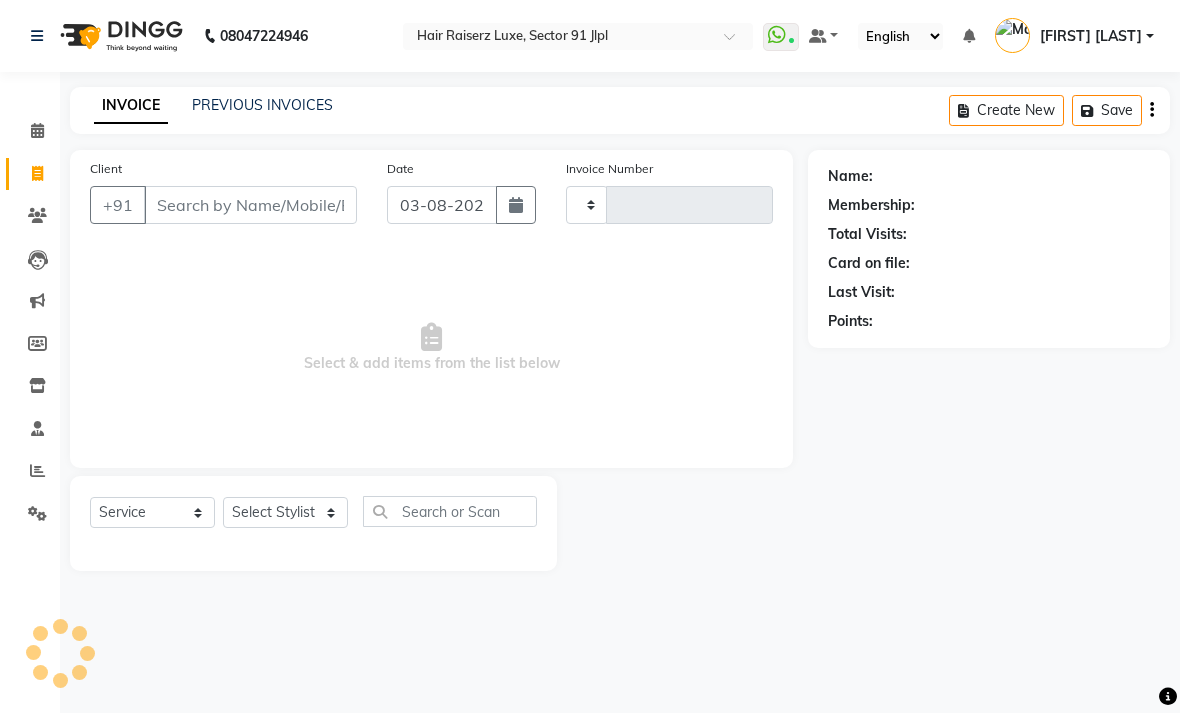 type on "2879" 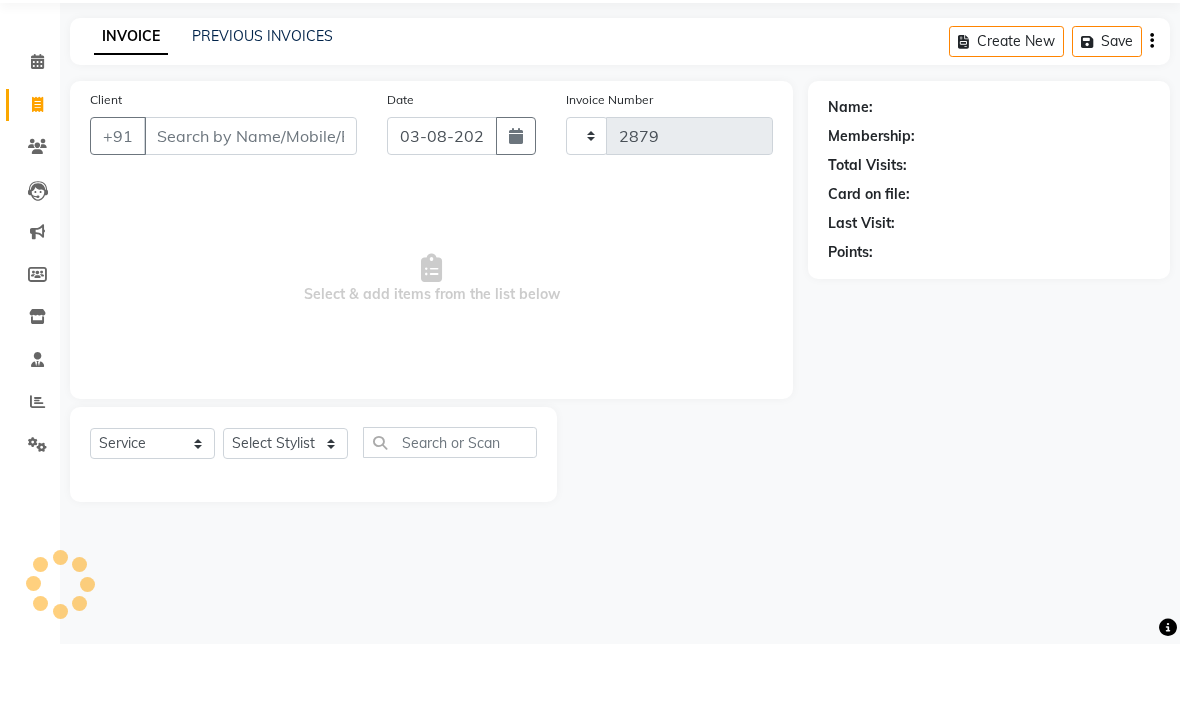 select on "5409" 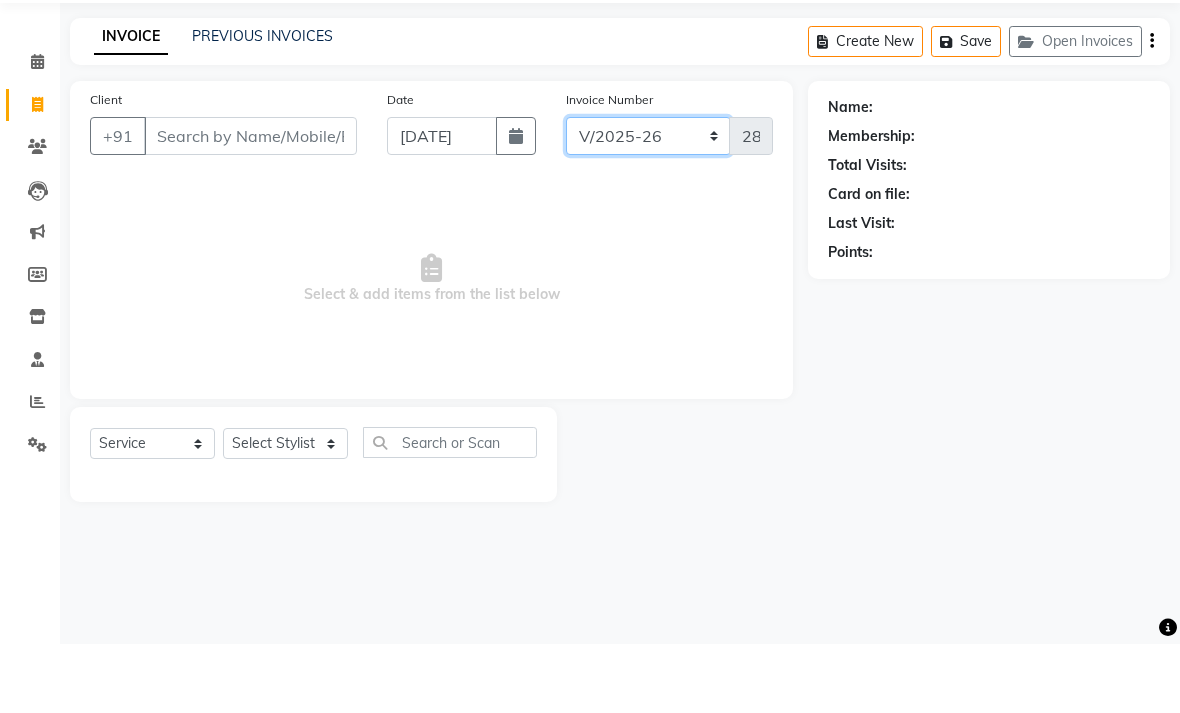 type on "03-08-2025" 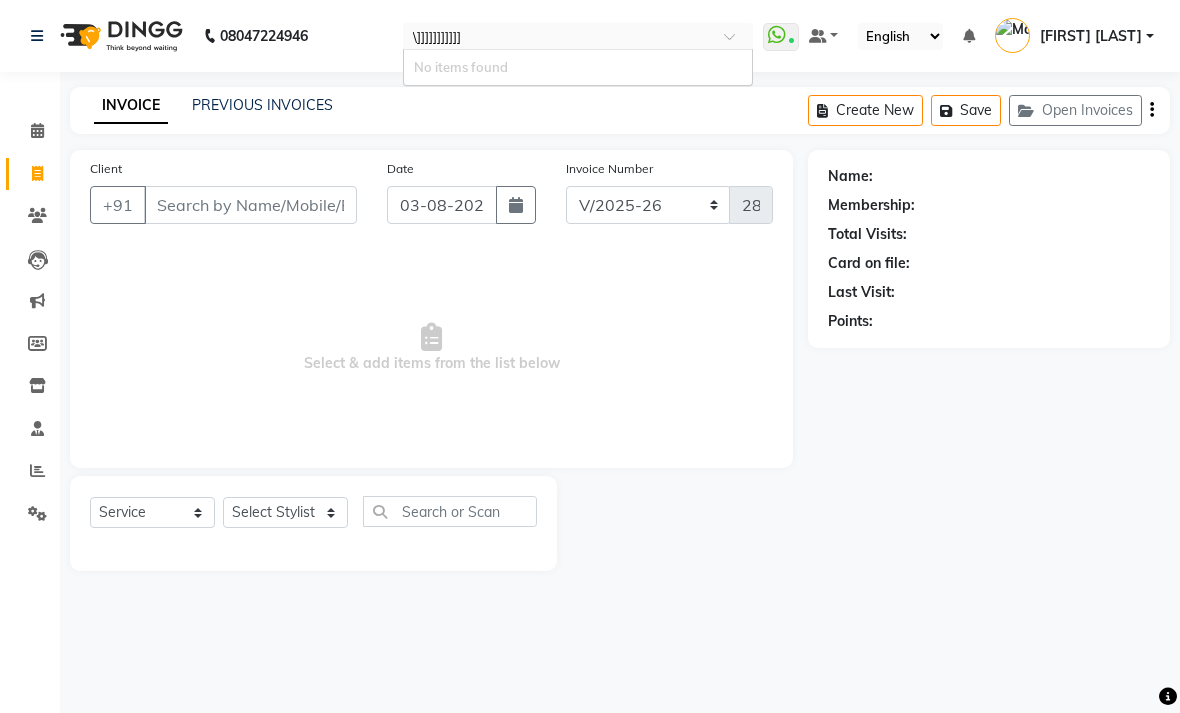 type 